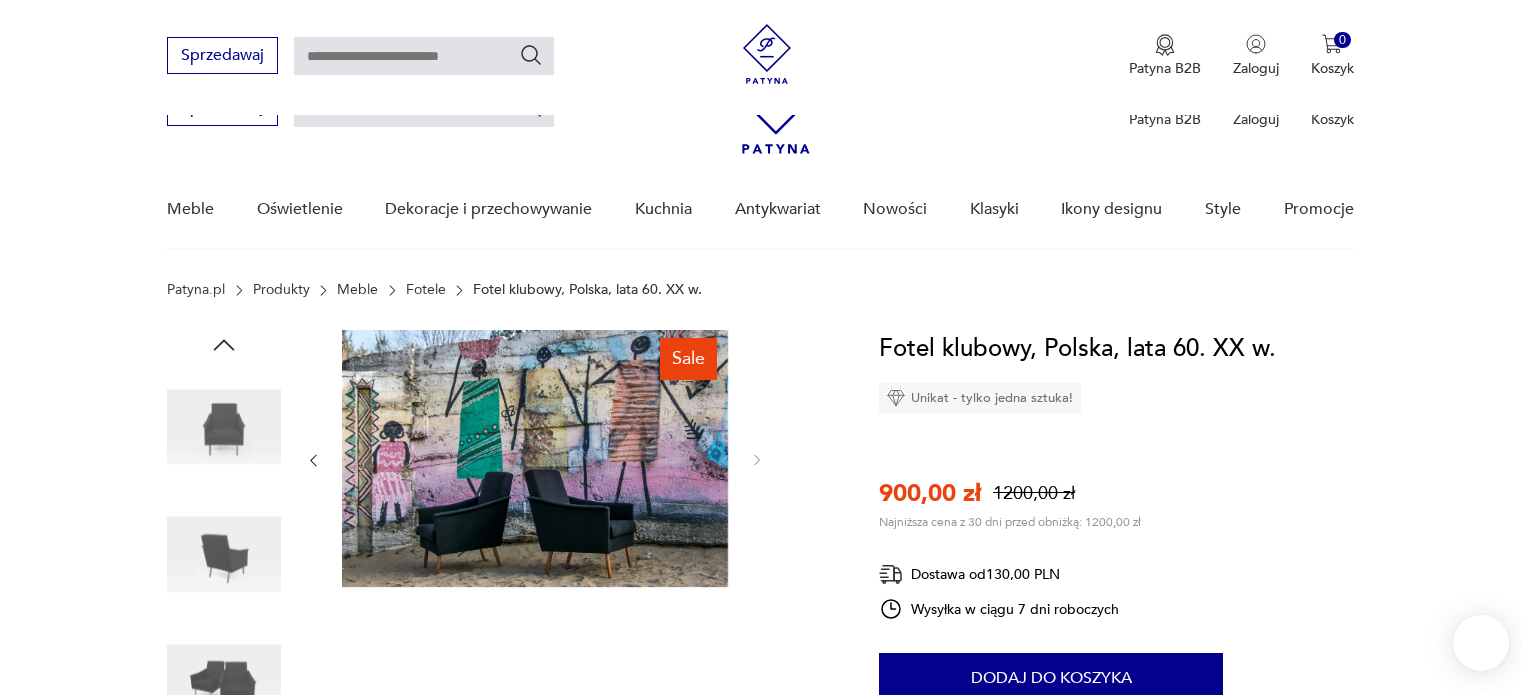 click at bounding box center [424, 56] 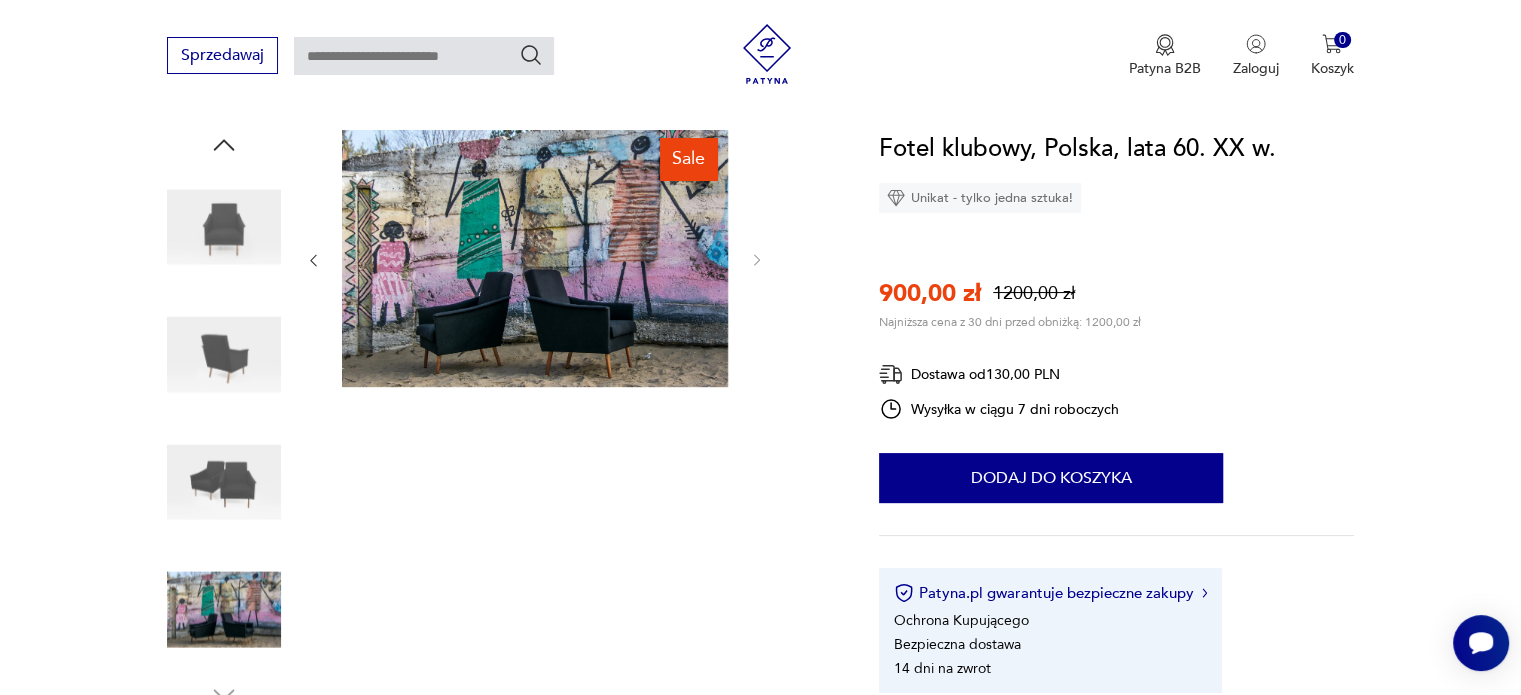 scroll, scrollTop: 0, scrollLeft: 0, axis: both 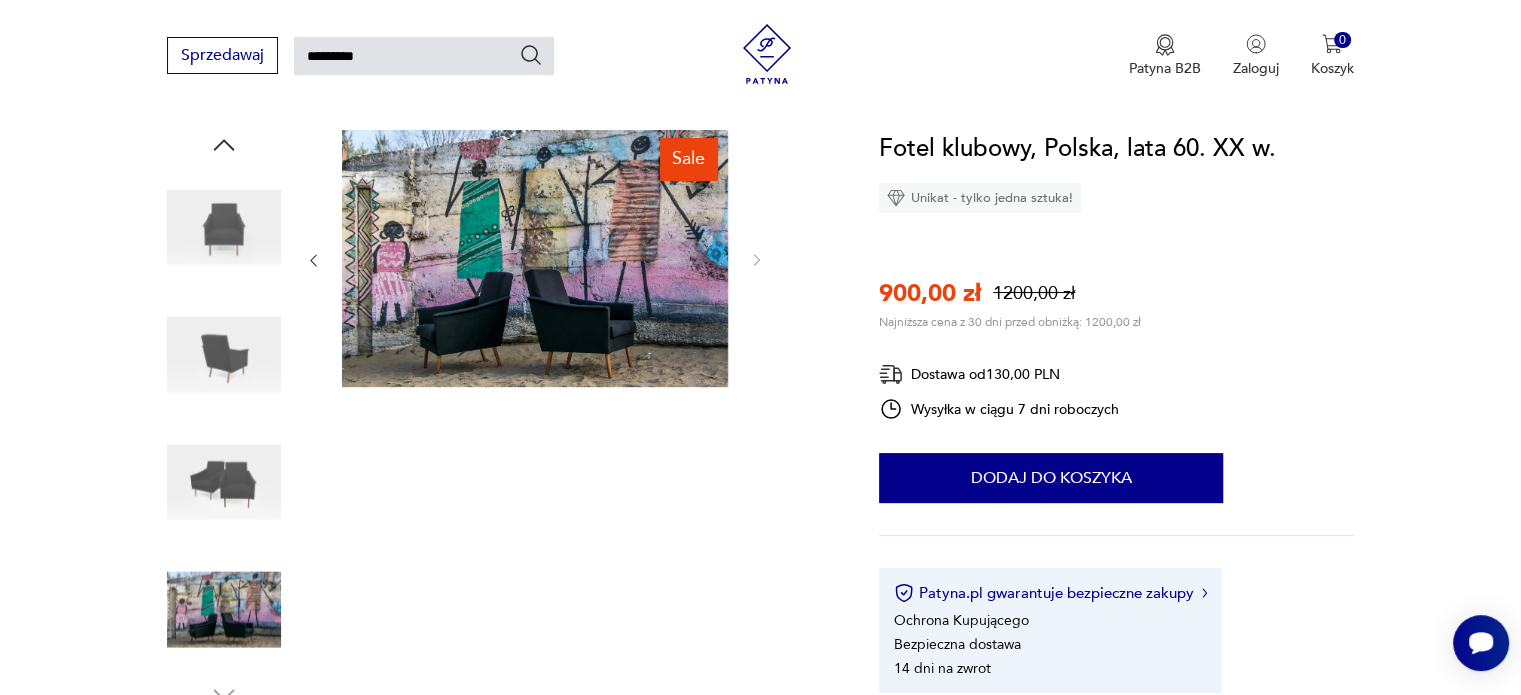 type on "*********" 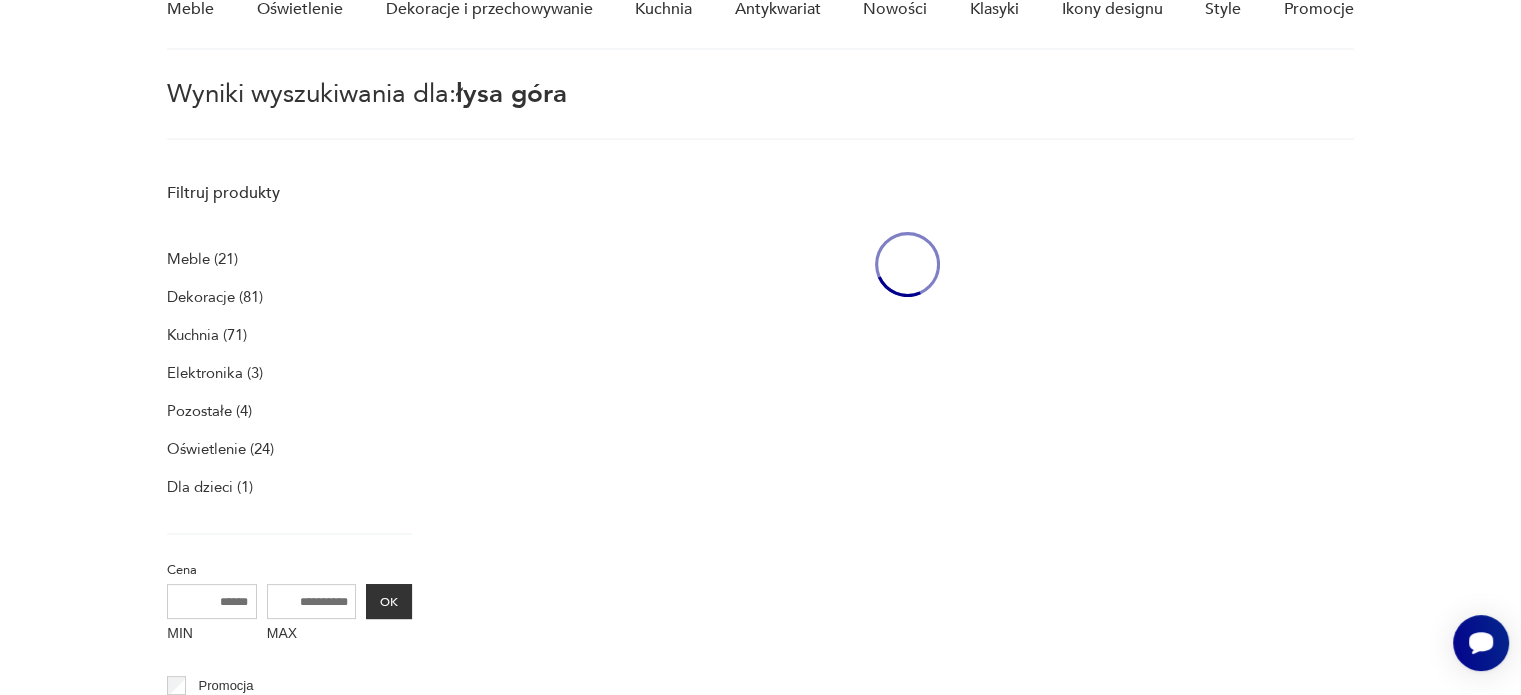 scroll, scrollTop: 71, scrollLeft: 0, axis: vertical 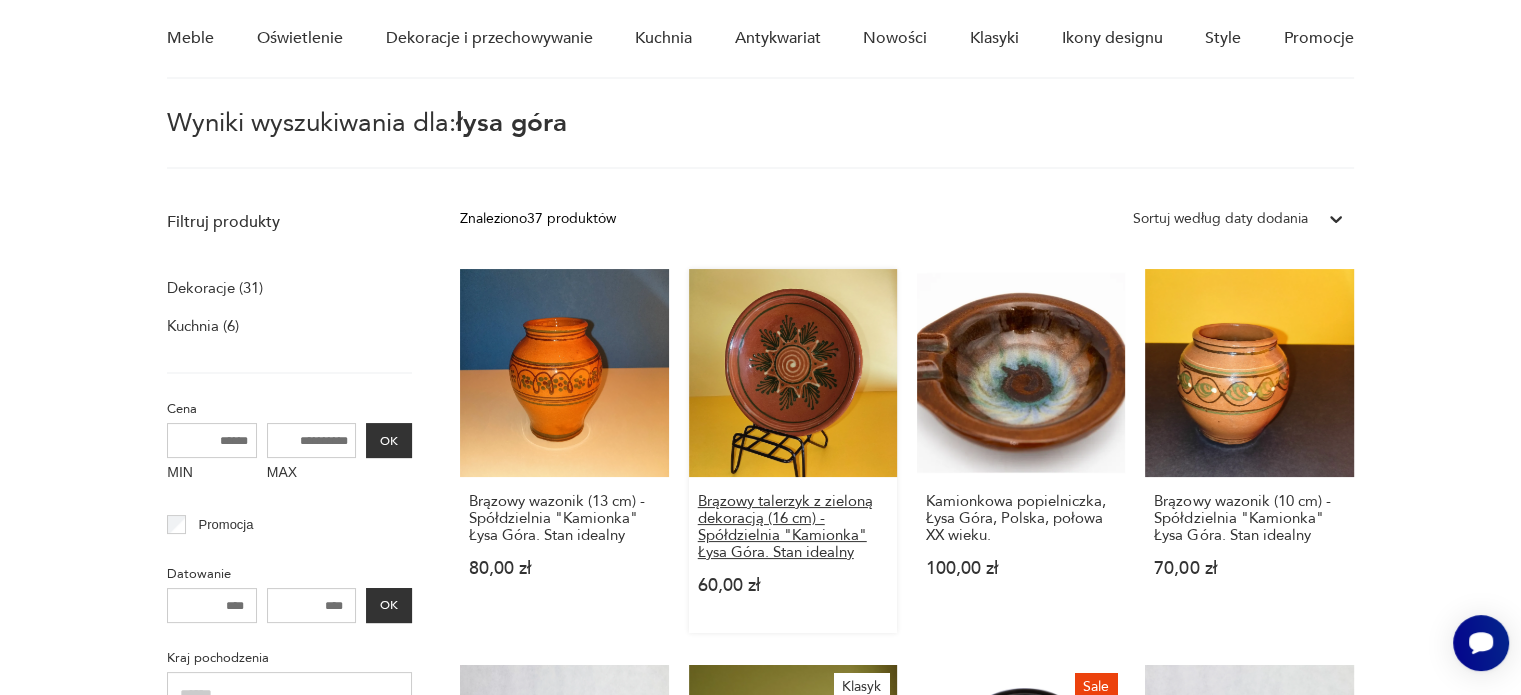 click on "Brązowy talerzyk z zieloną dekoracją (16 cm) - Spółdzielnia "Kamionka" Łysa Góra. Stan idealny" at bounding box center [793, 527] 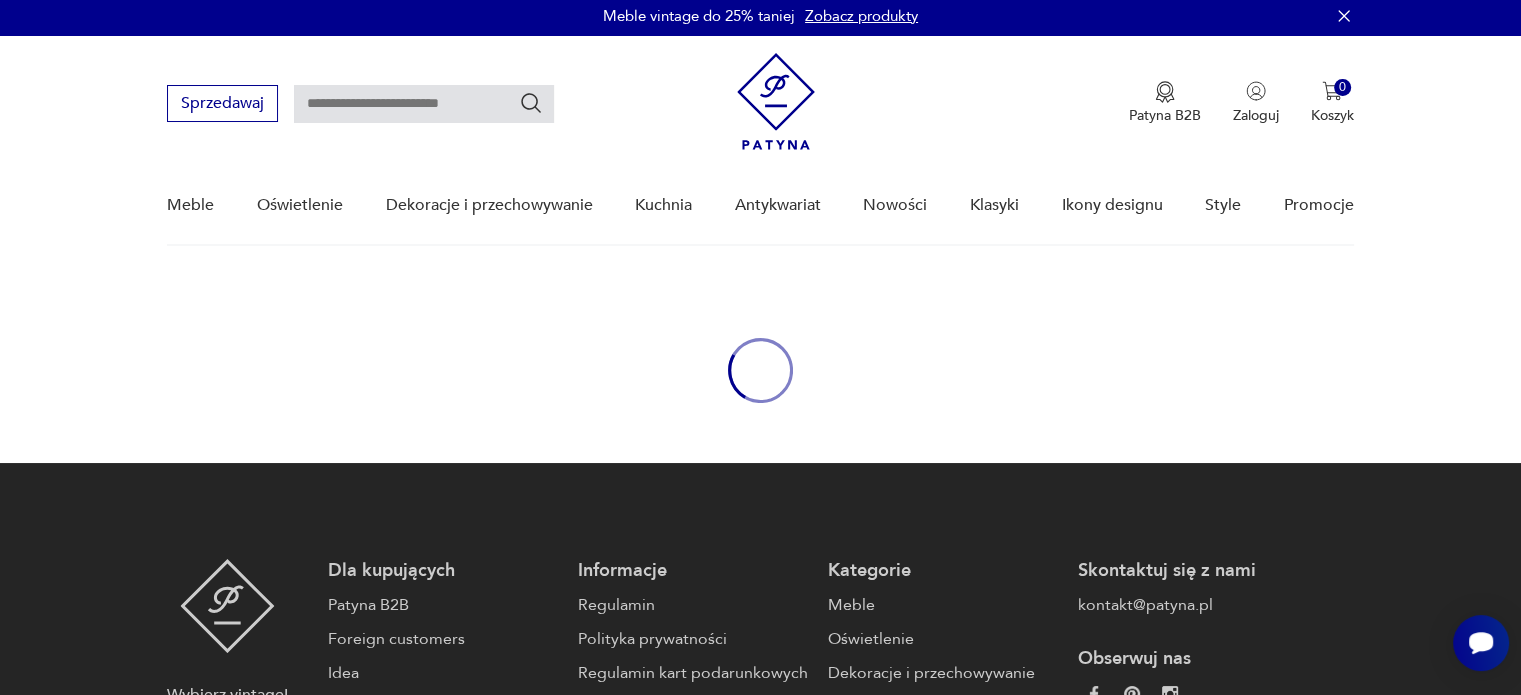 scroll, scrollTop: 0, scrollLeft: 0, axis: both 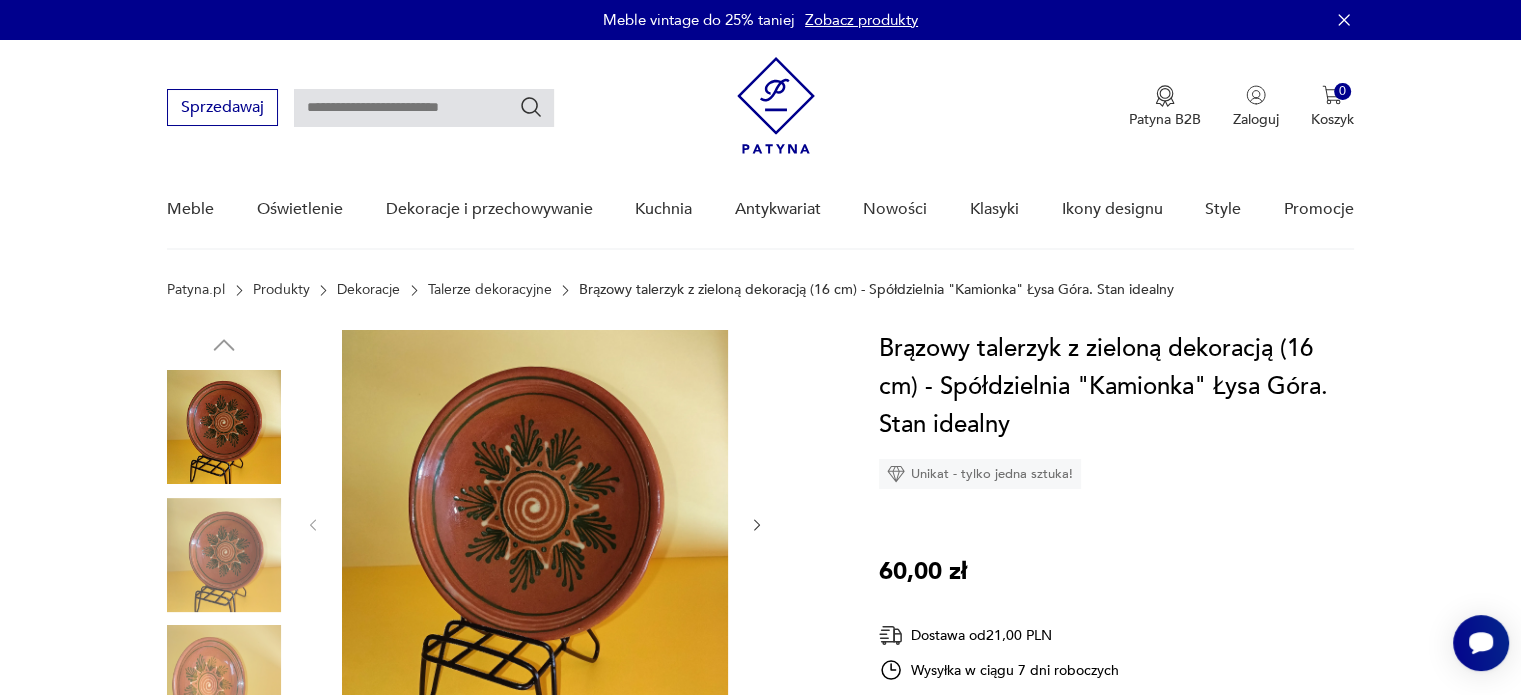 click 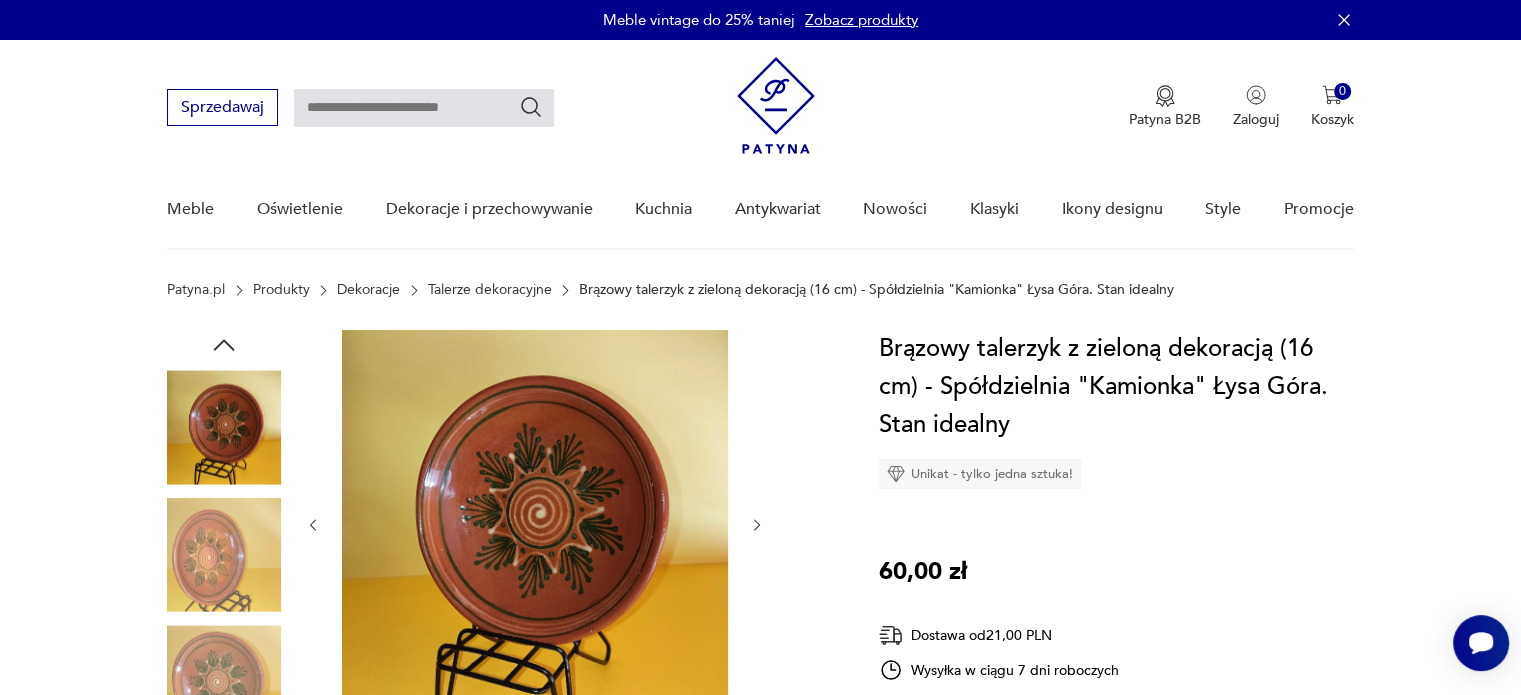 click 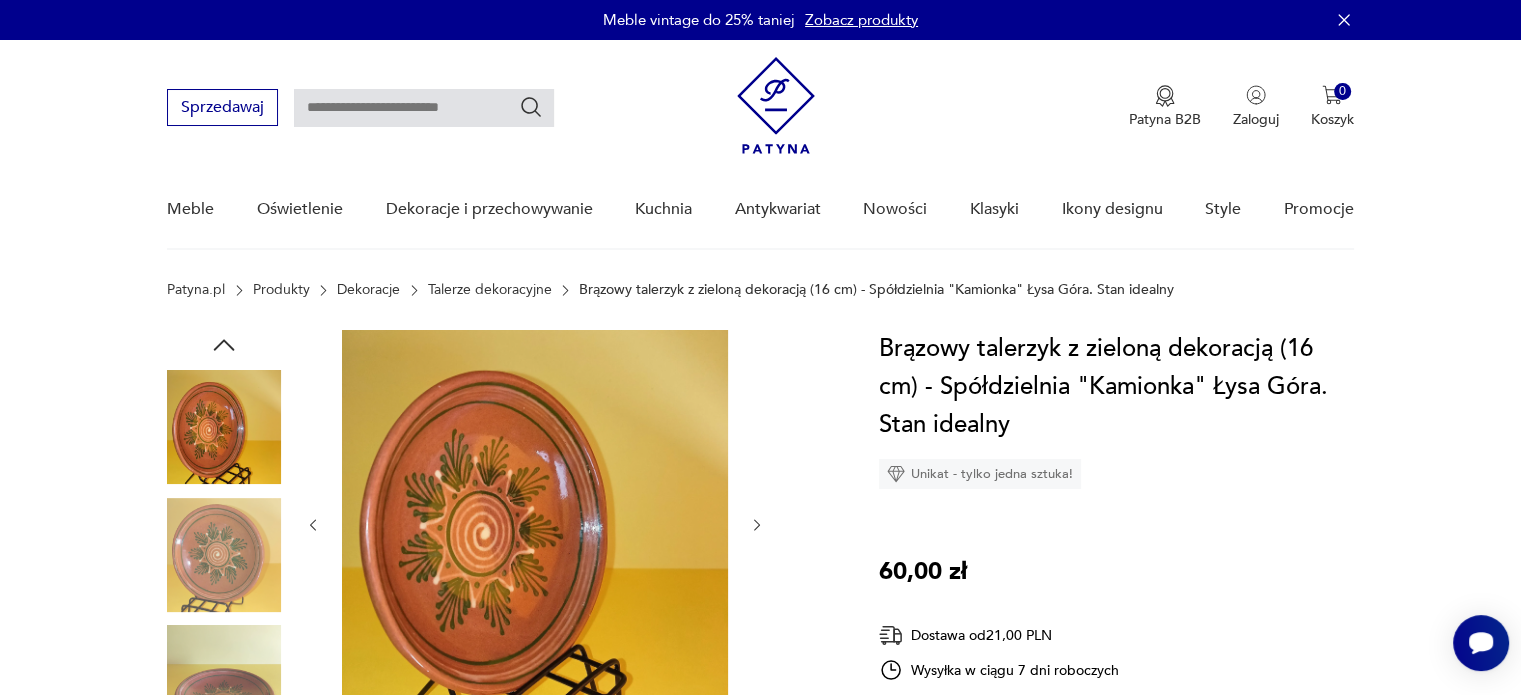 click 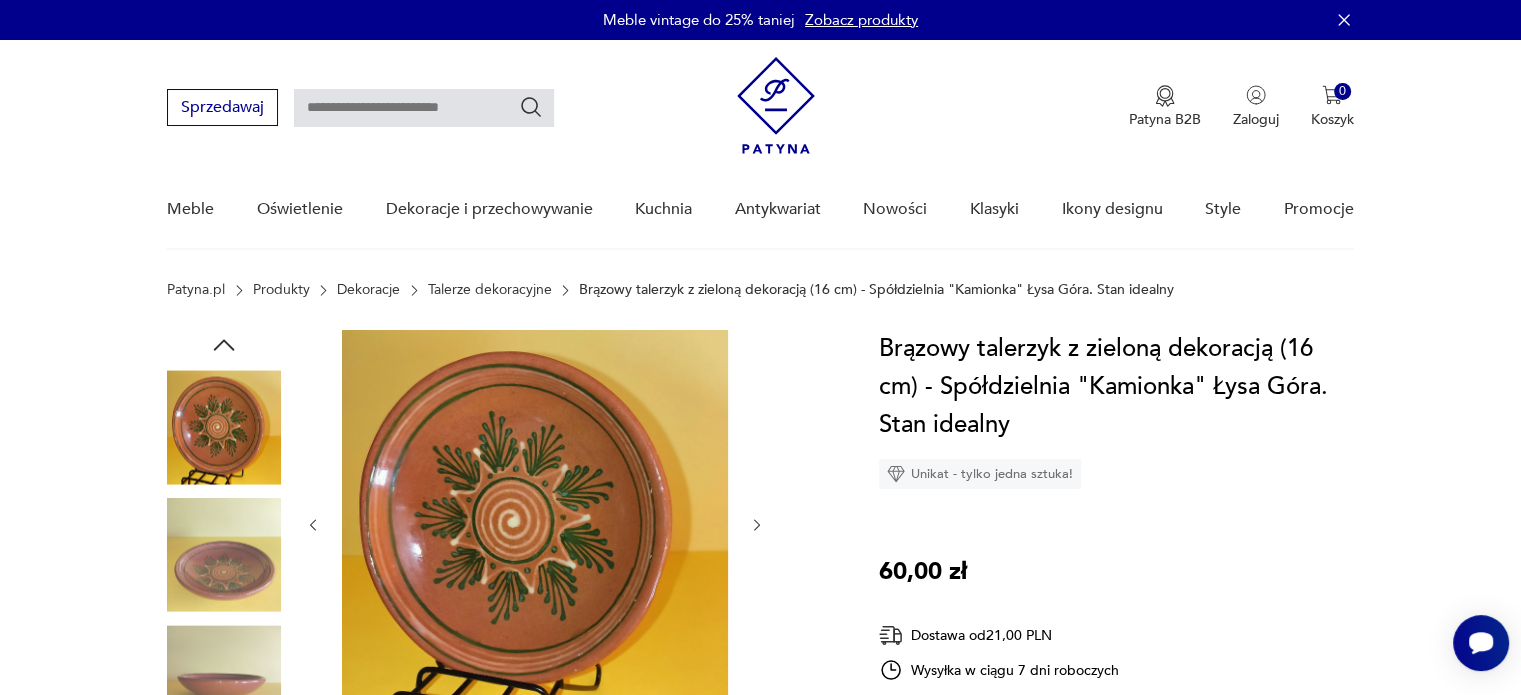 click 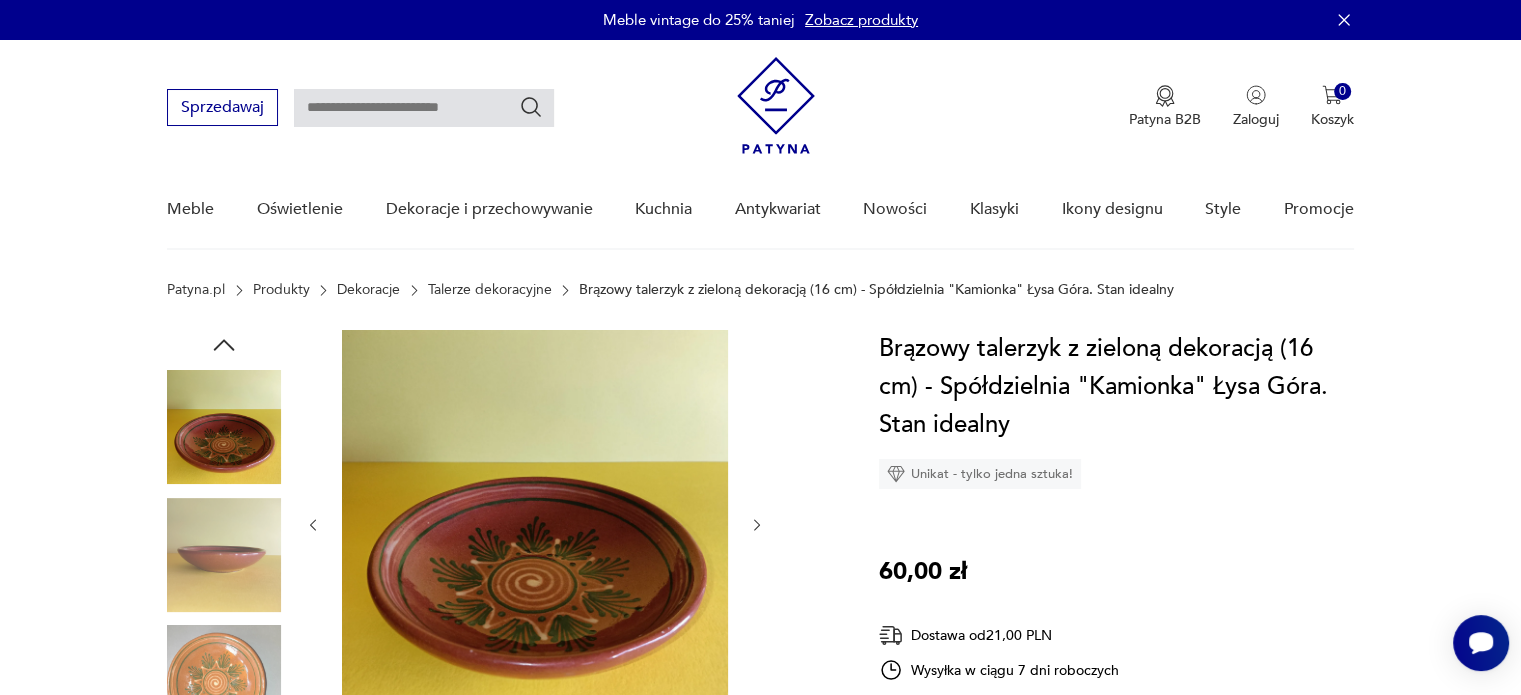 click 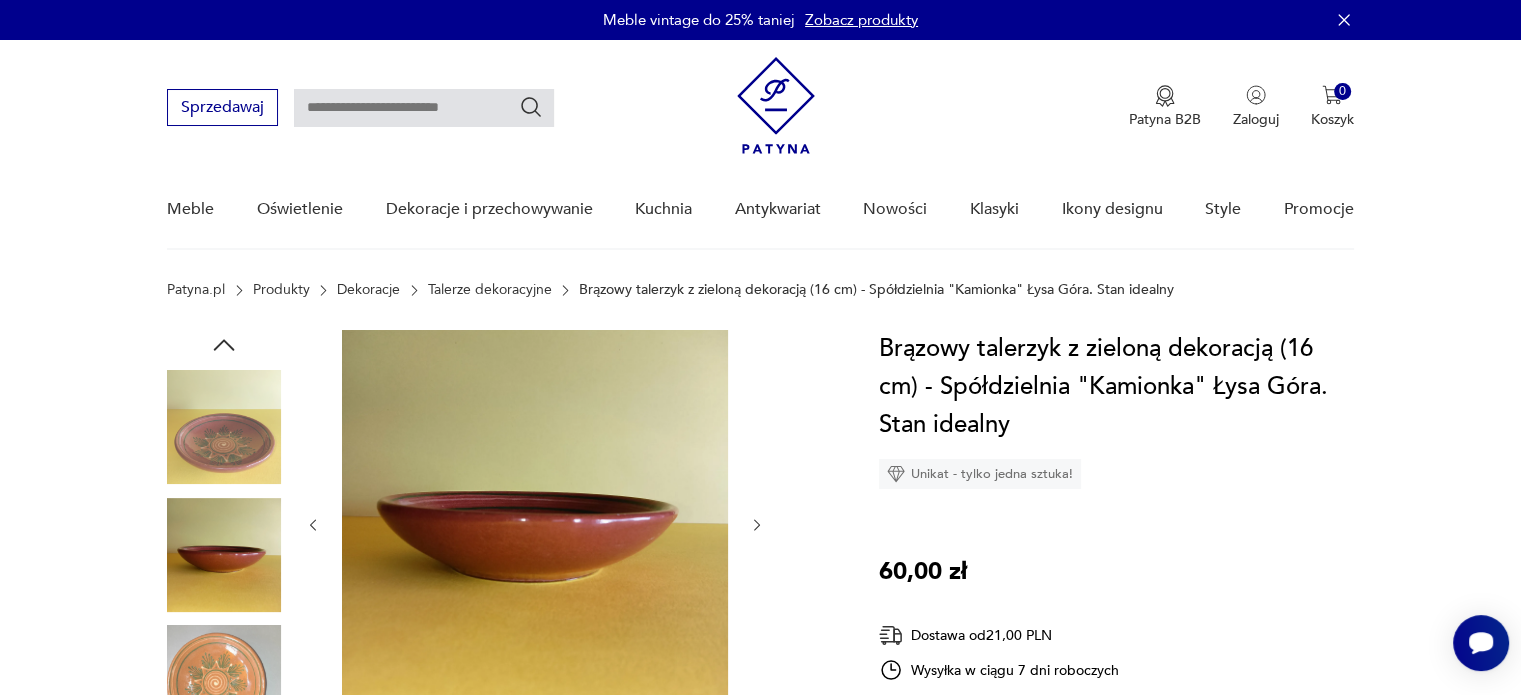 click 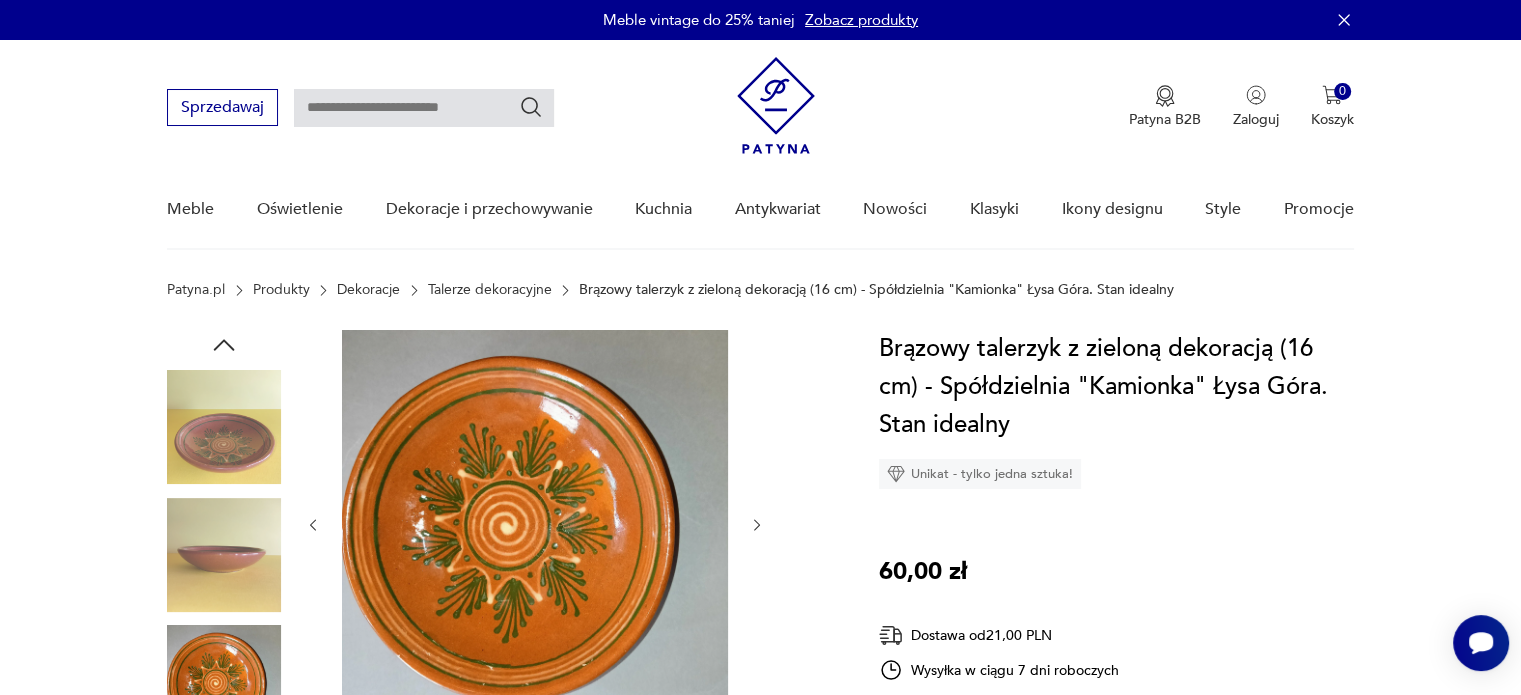 click 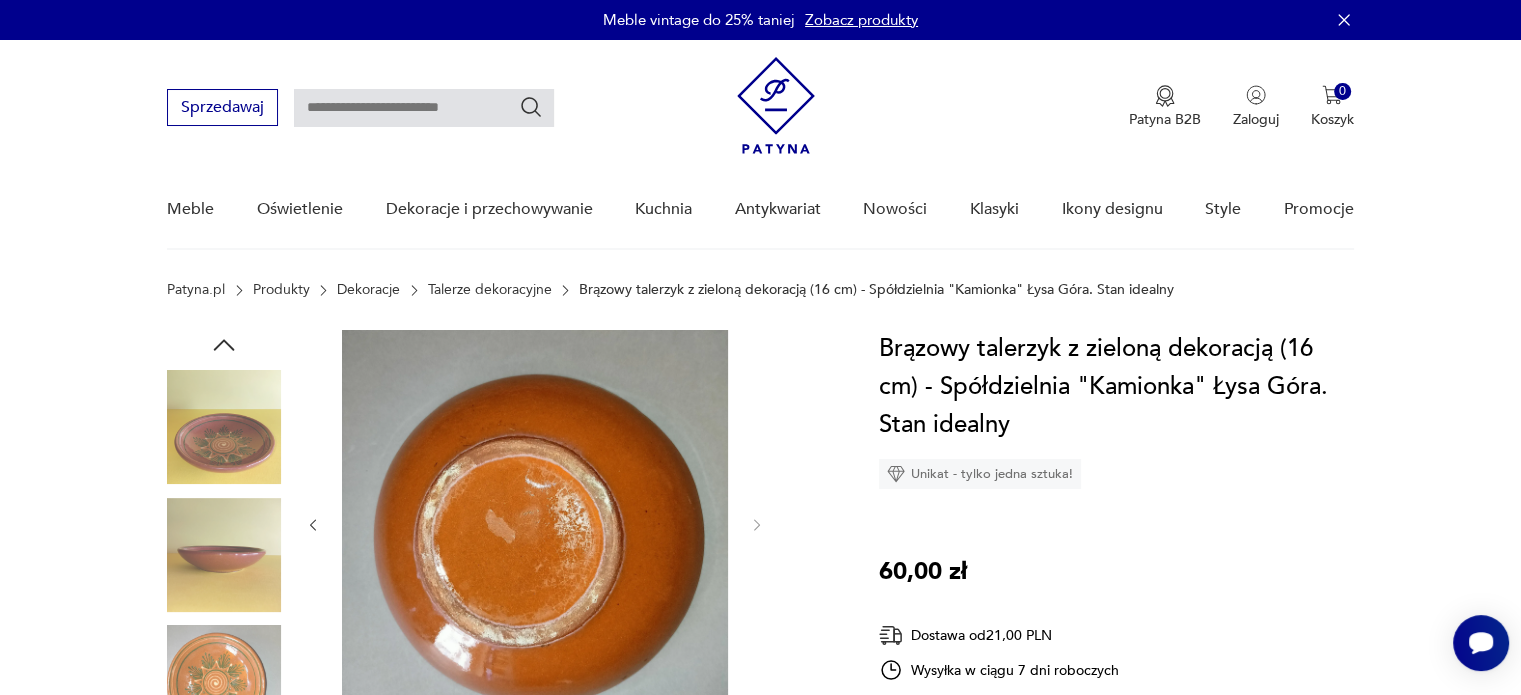 type on "*********" 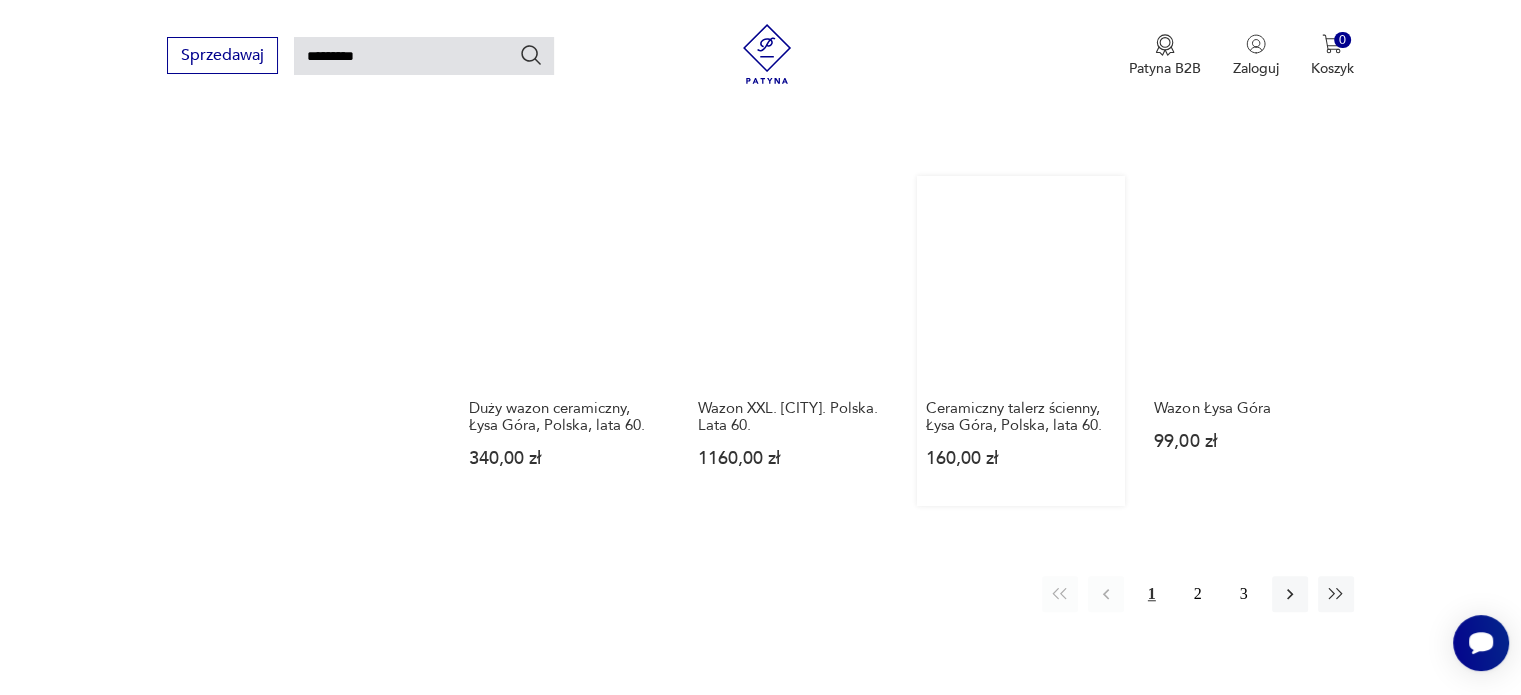 scroll, scrollTop: 1471, scrollLeft: 0, axis: vertical 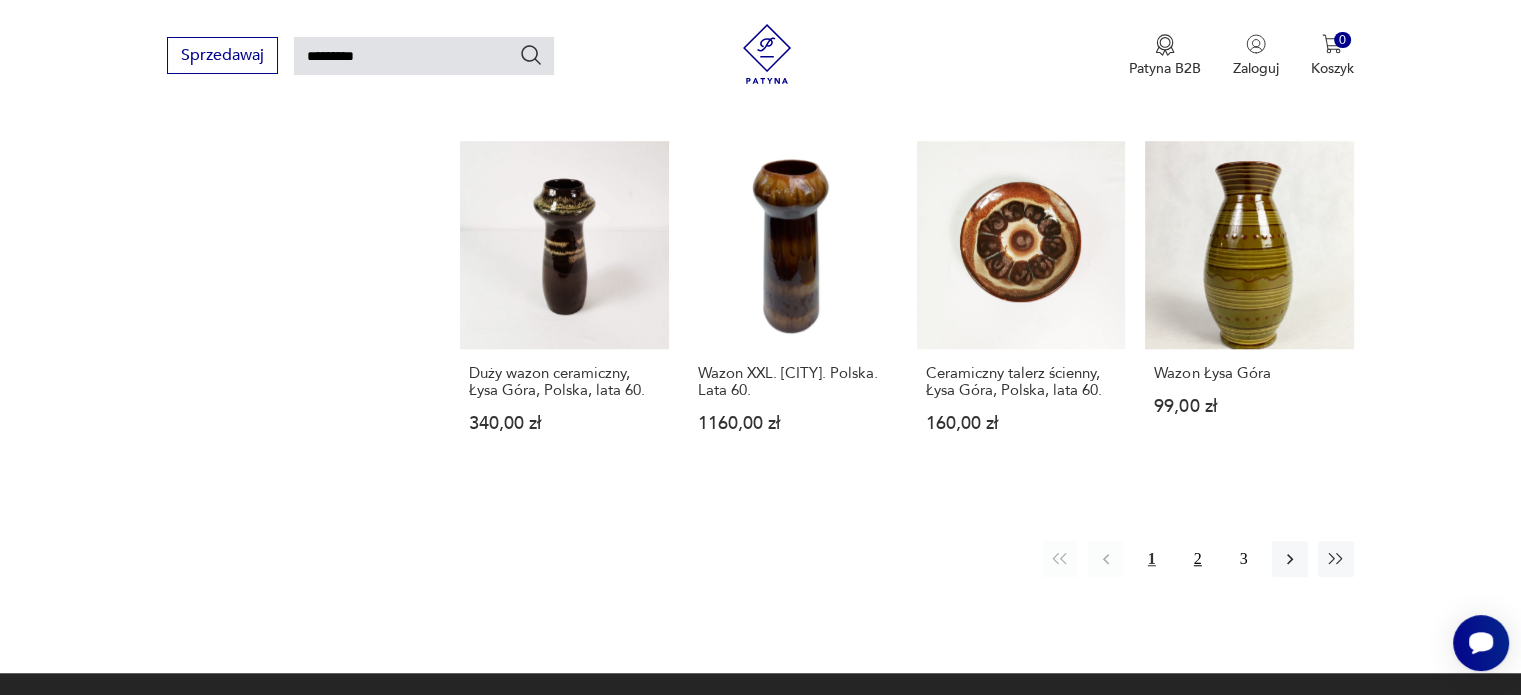 click on "2" at bounding box center [1198, 559] 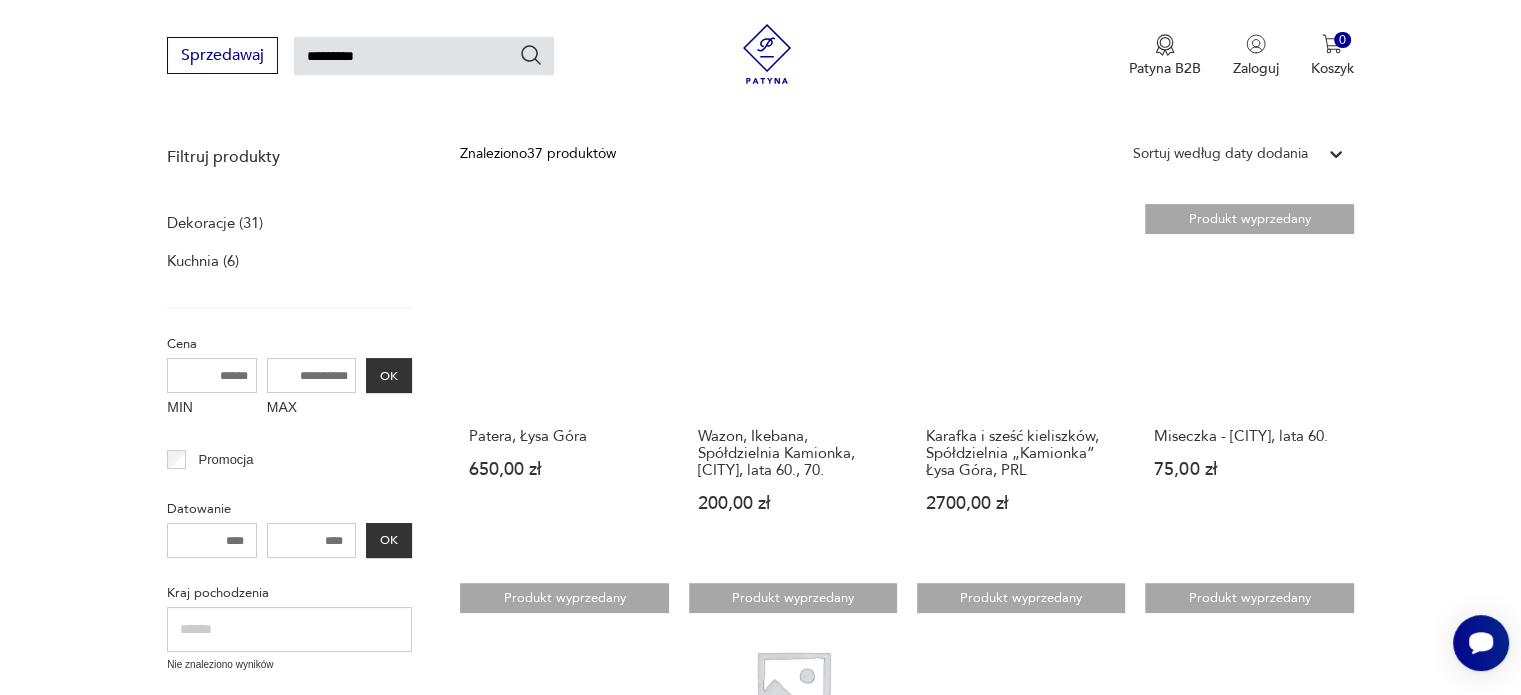 scroll, scrollTop: 271, scrollLeft: 0, axis: vertical 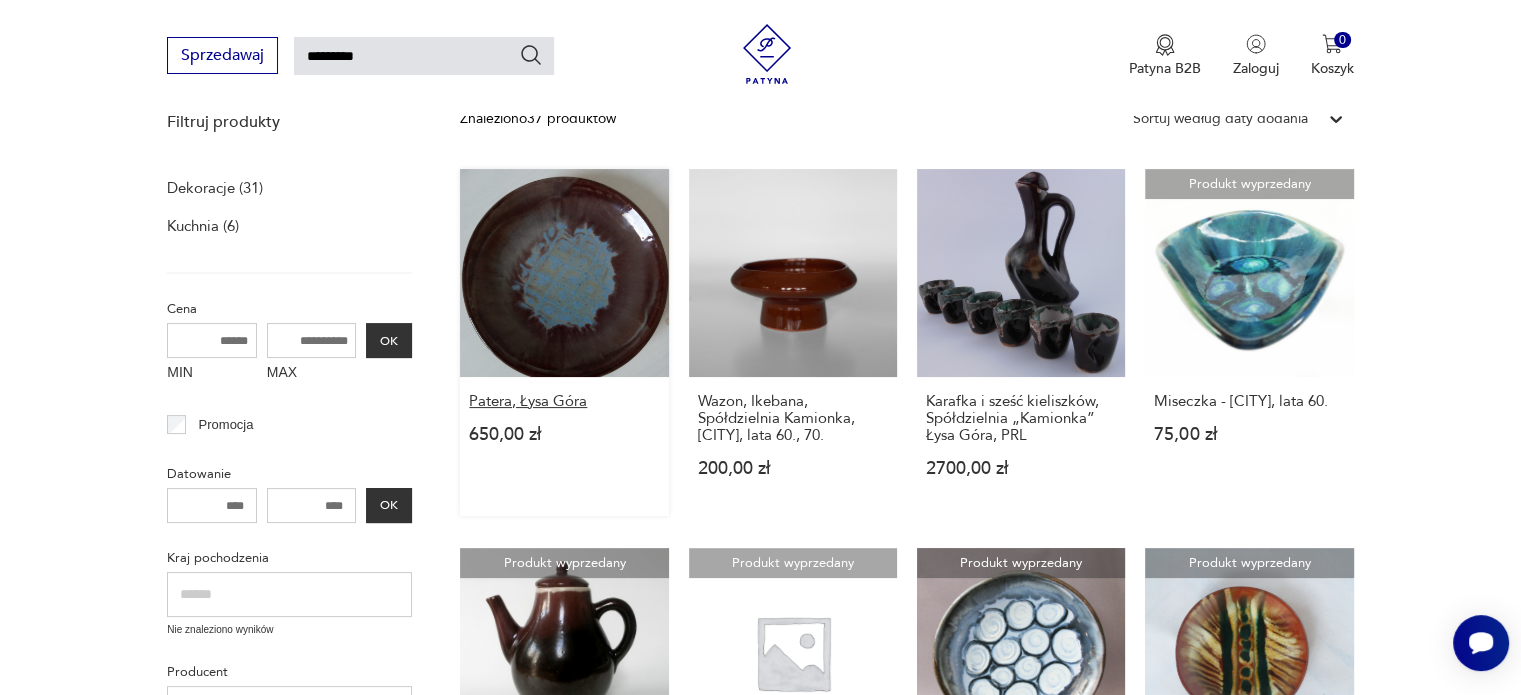 click on "Patera, Łysa Góra" at bounding box center [564, 401] 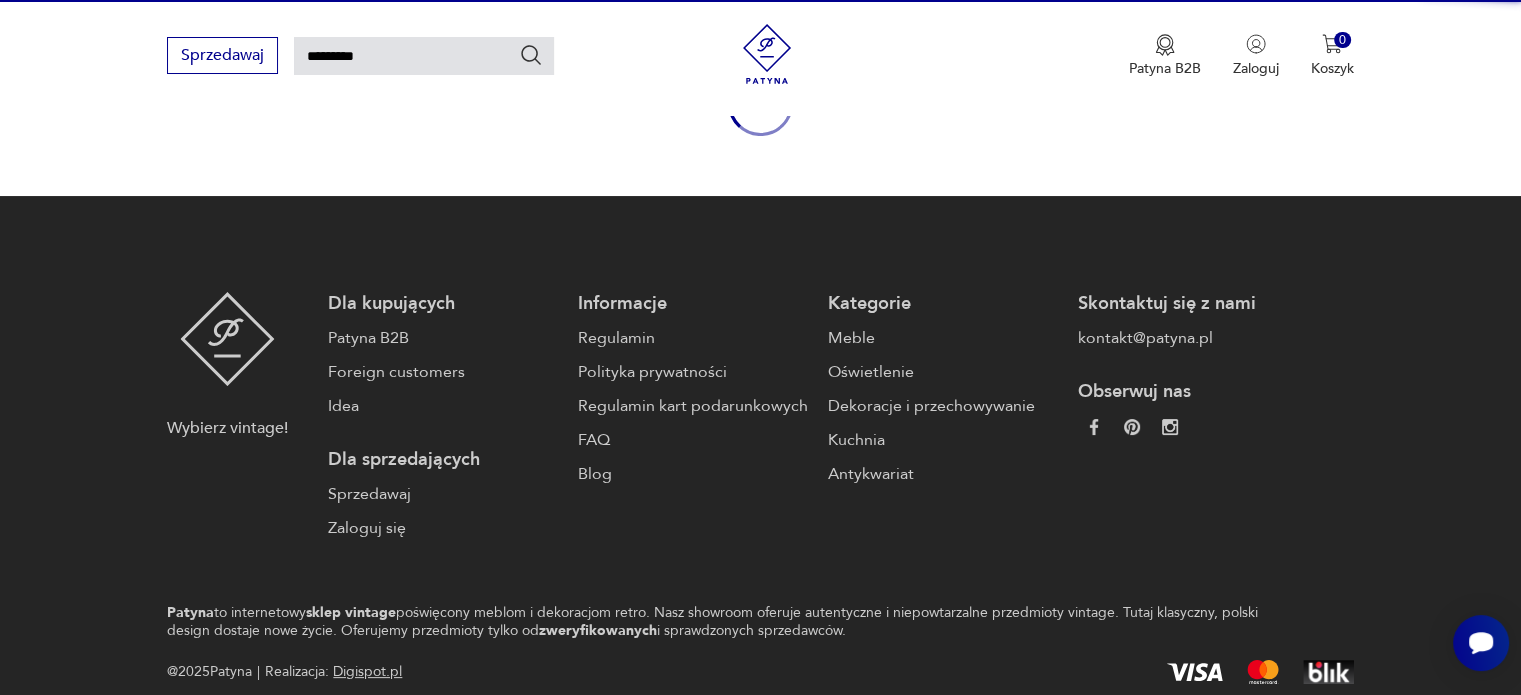 type 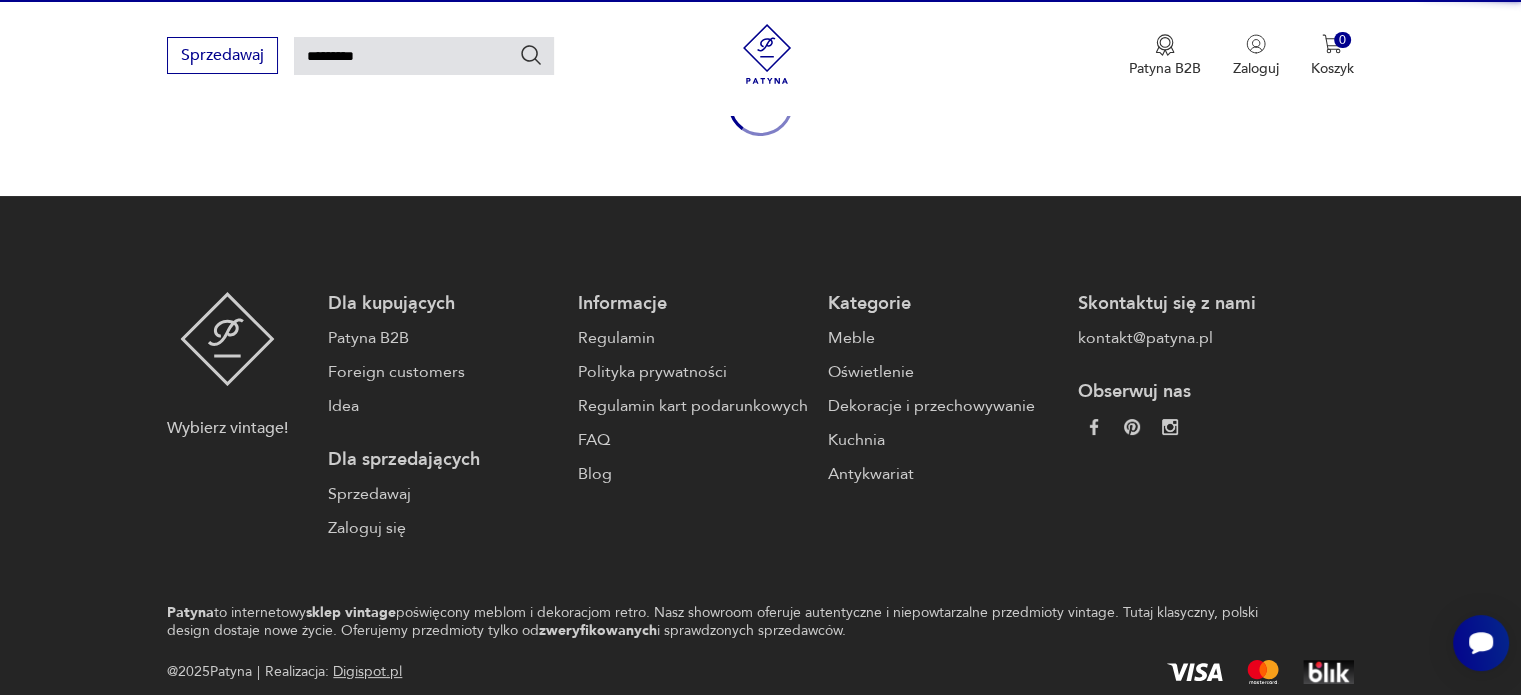 type 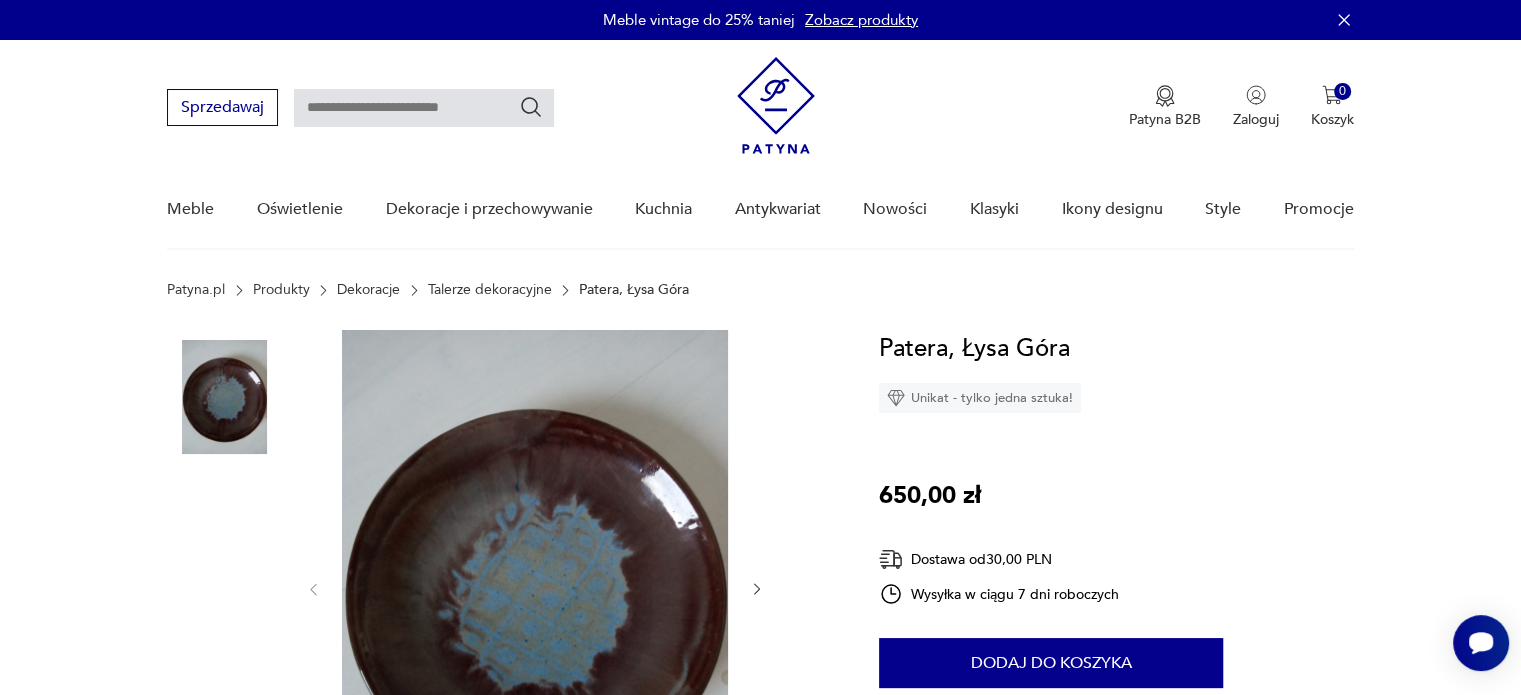 scroll, scrollTop: 100, scrollLeft: 0, axis: vertical 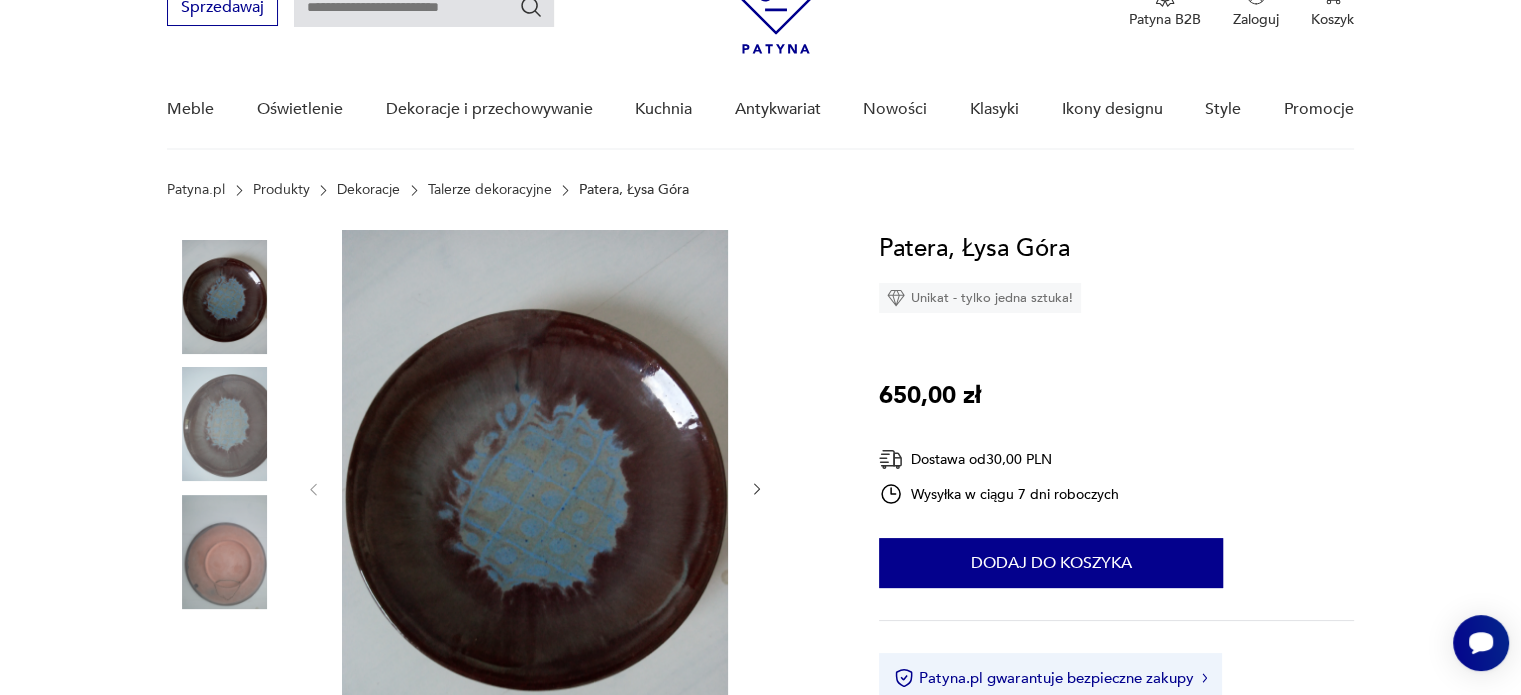 click 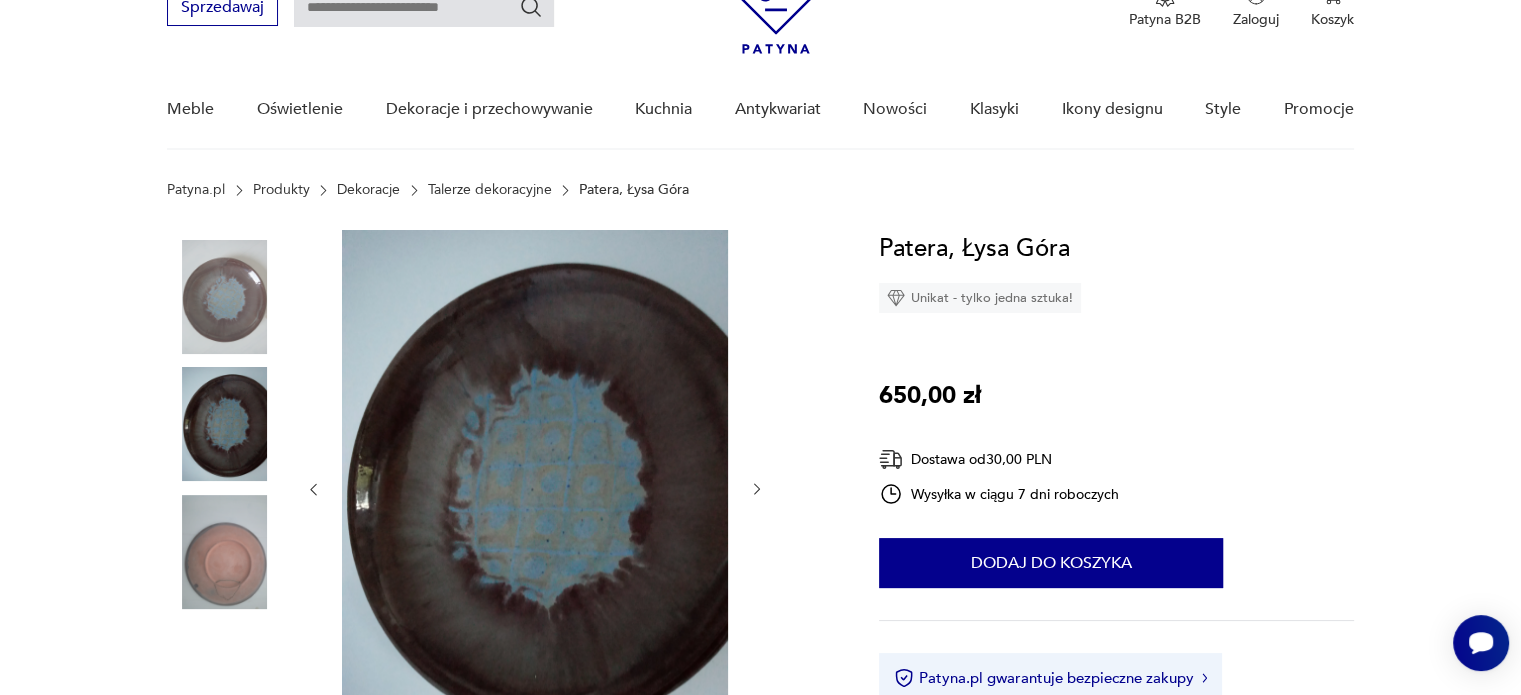 type on "*********" 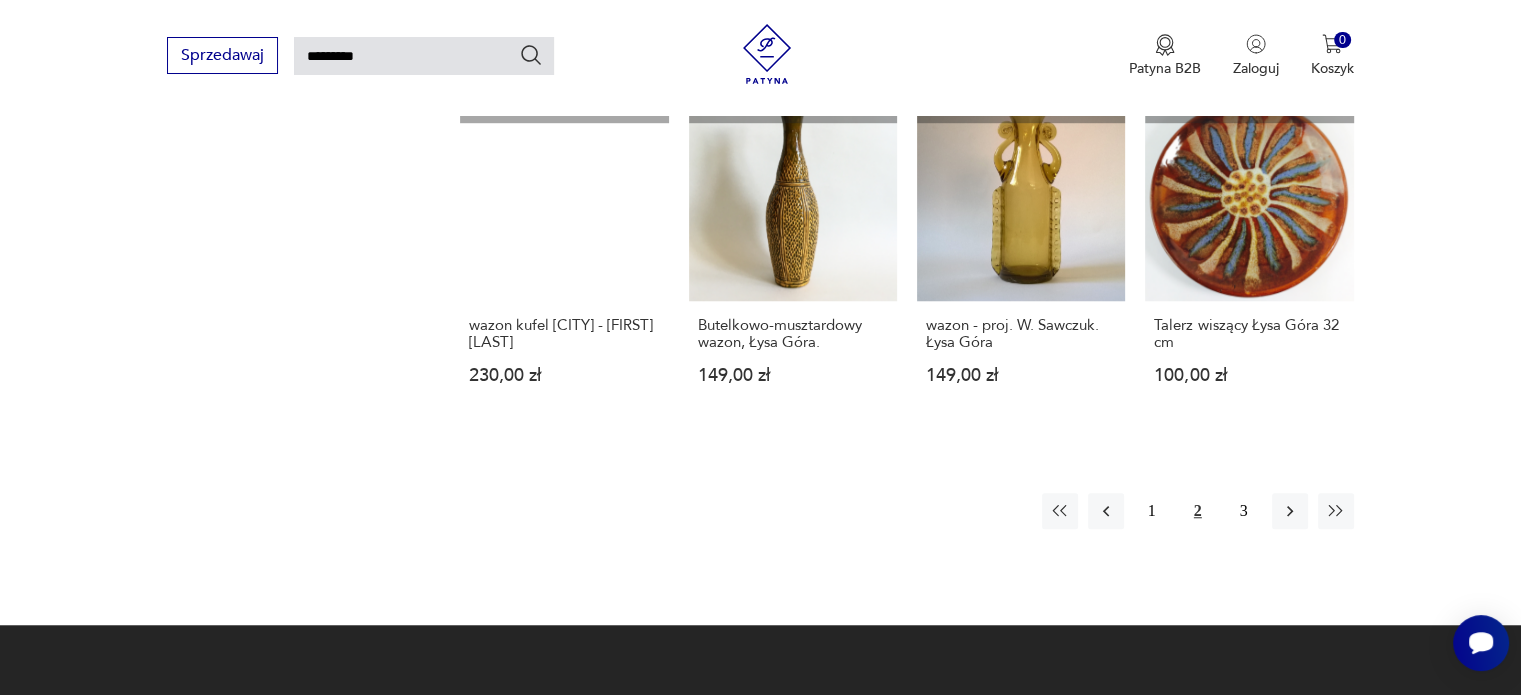 scroll, scrollTop: 1471, scrollLeft: 0, axis: vertical 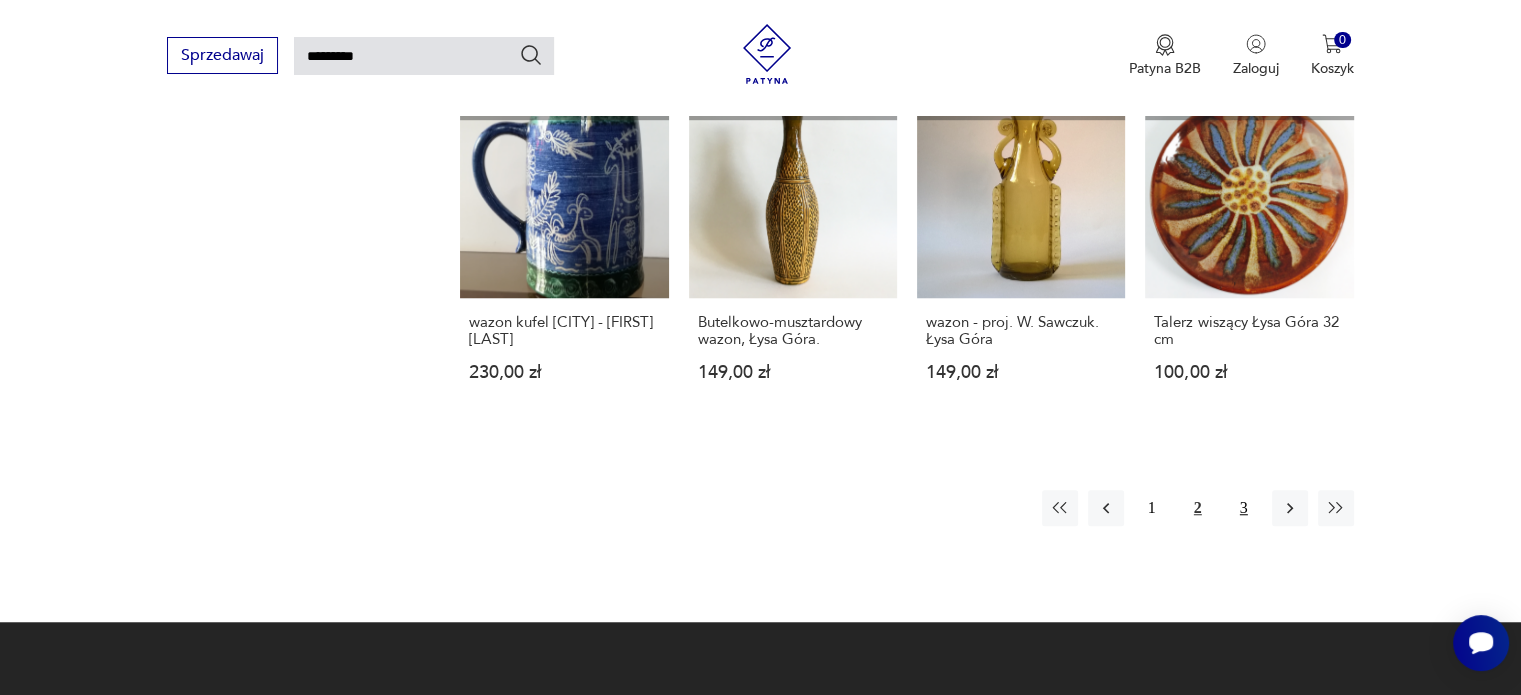 click on "3" at bounding box center [1244, 508] 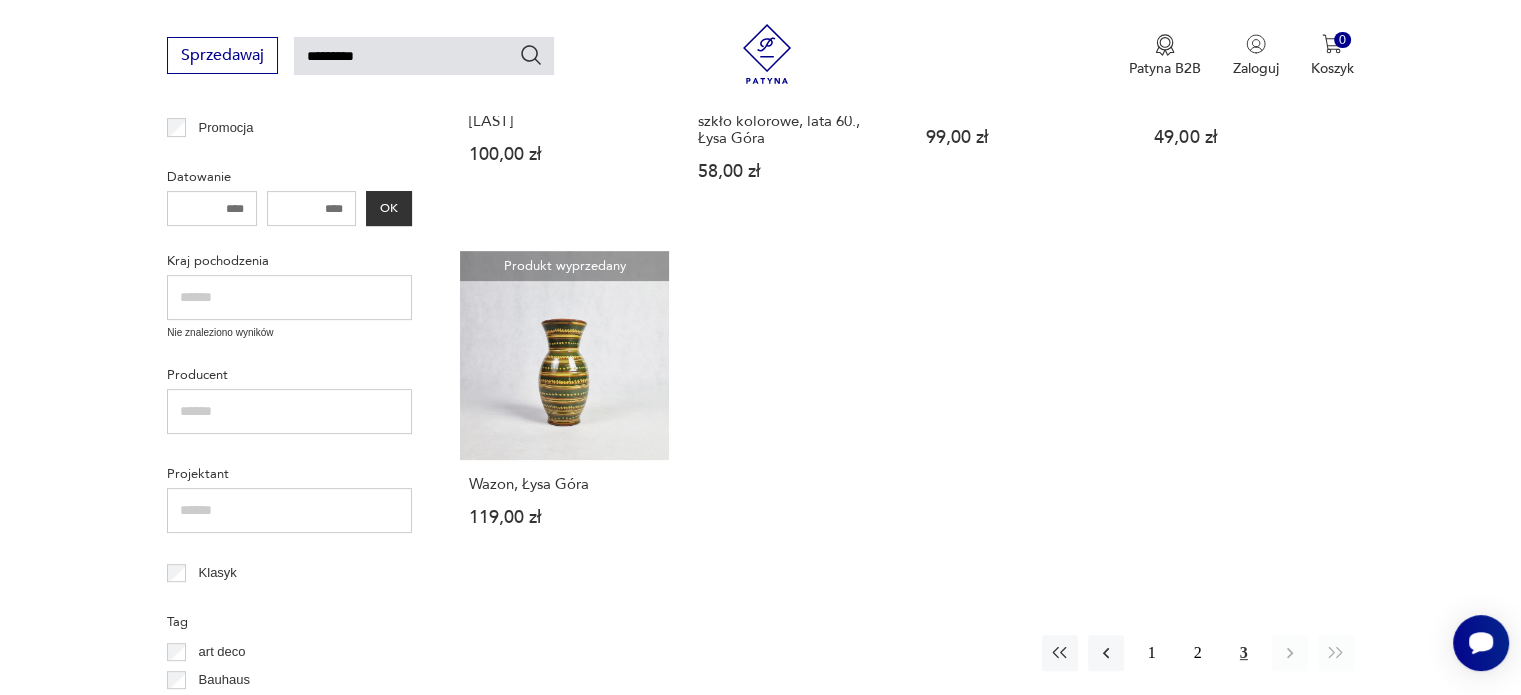 scroll, scrollTop: 571, scrollLeft: 0, axis: vertical 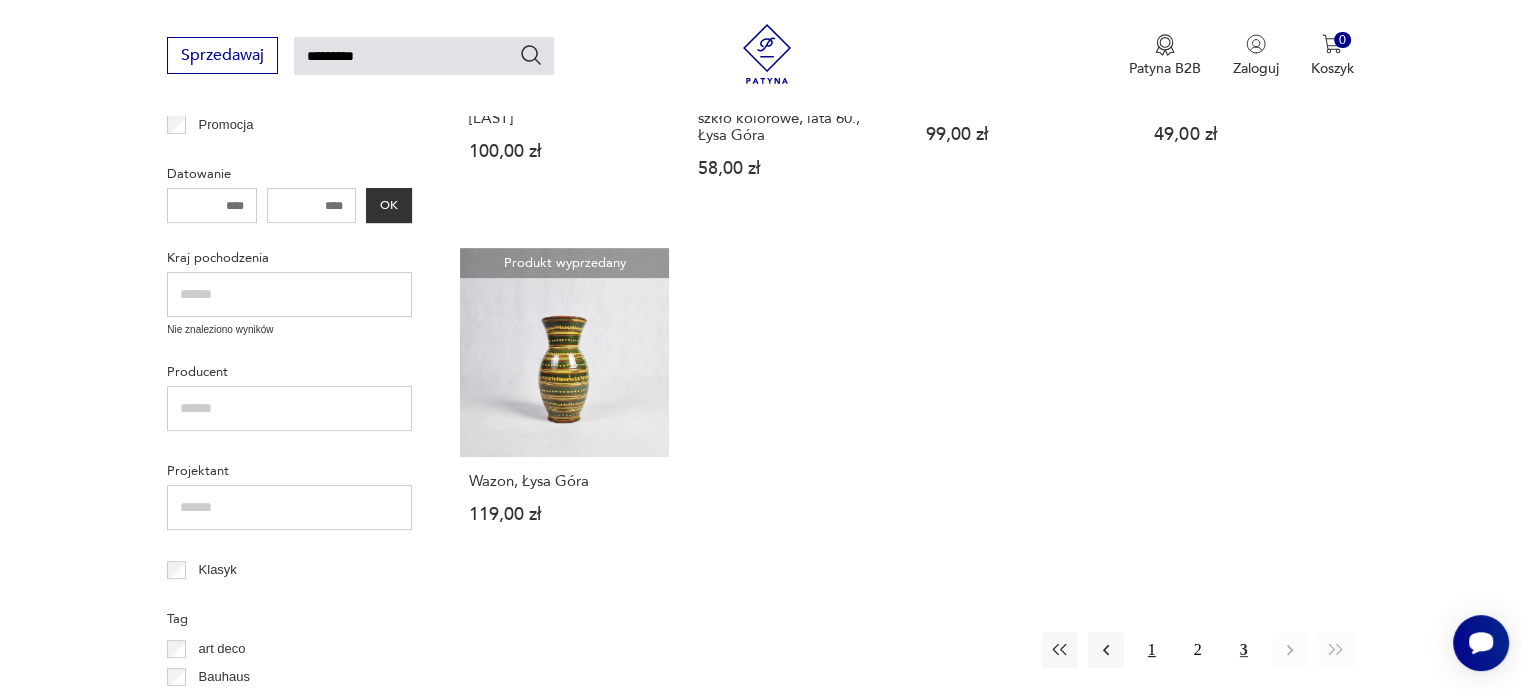 click on "1" at bounding box center [1152, 650] 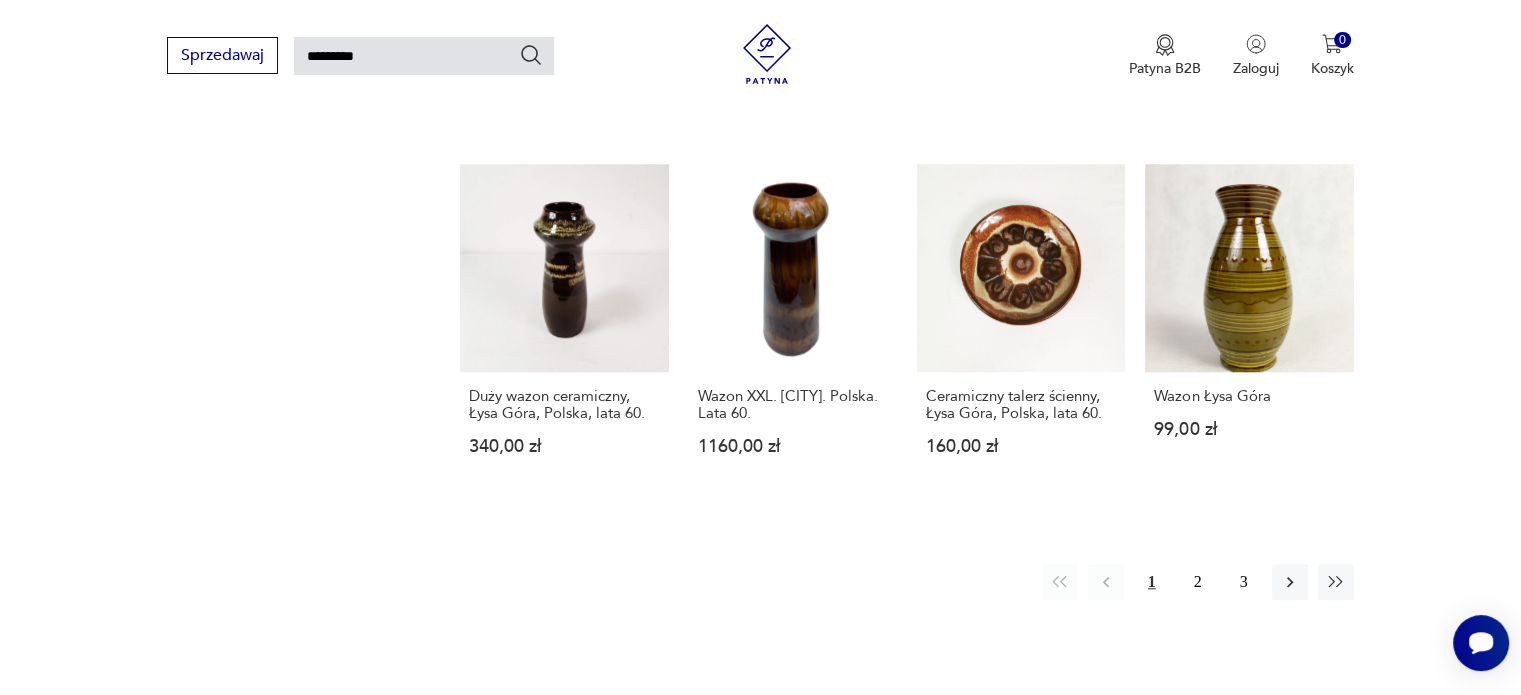 scroll, scrollTop: 1471, scrollLeft: 0, axis: vertical 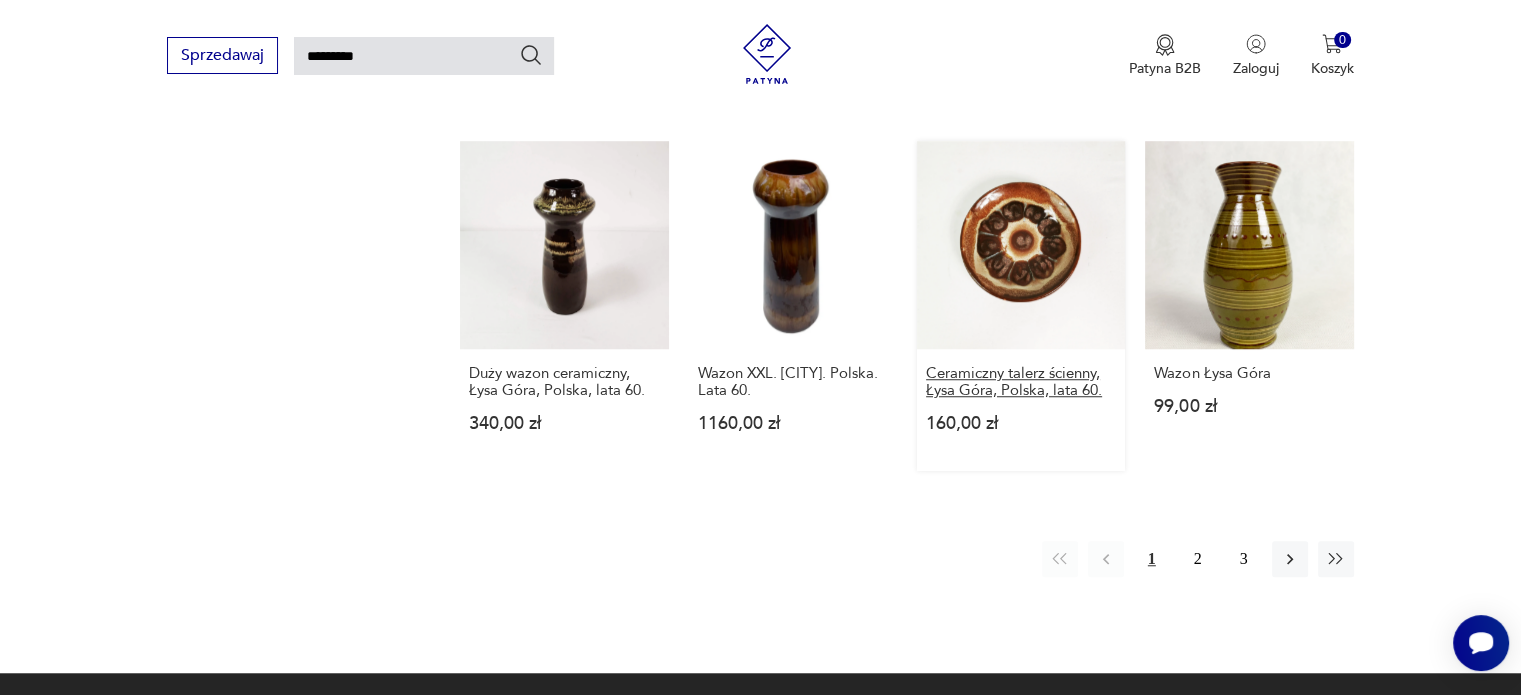 click on "Ceramiczny talerz ścienny, Łysa Góra, Polska, lata 60." at bounding box center (1021, 382) 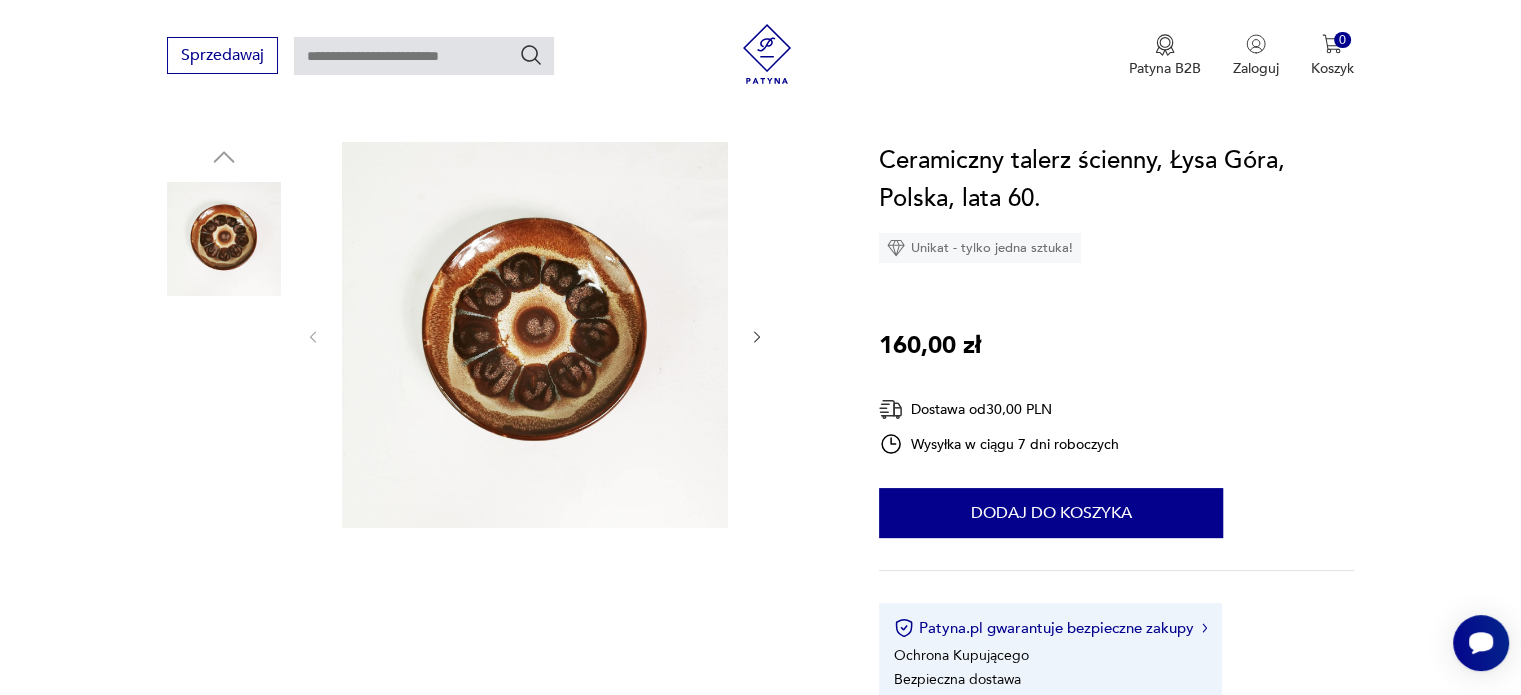 scroll, scrollTop: 200, scrollLeft: 0, axis: vertical 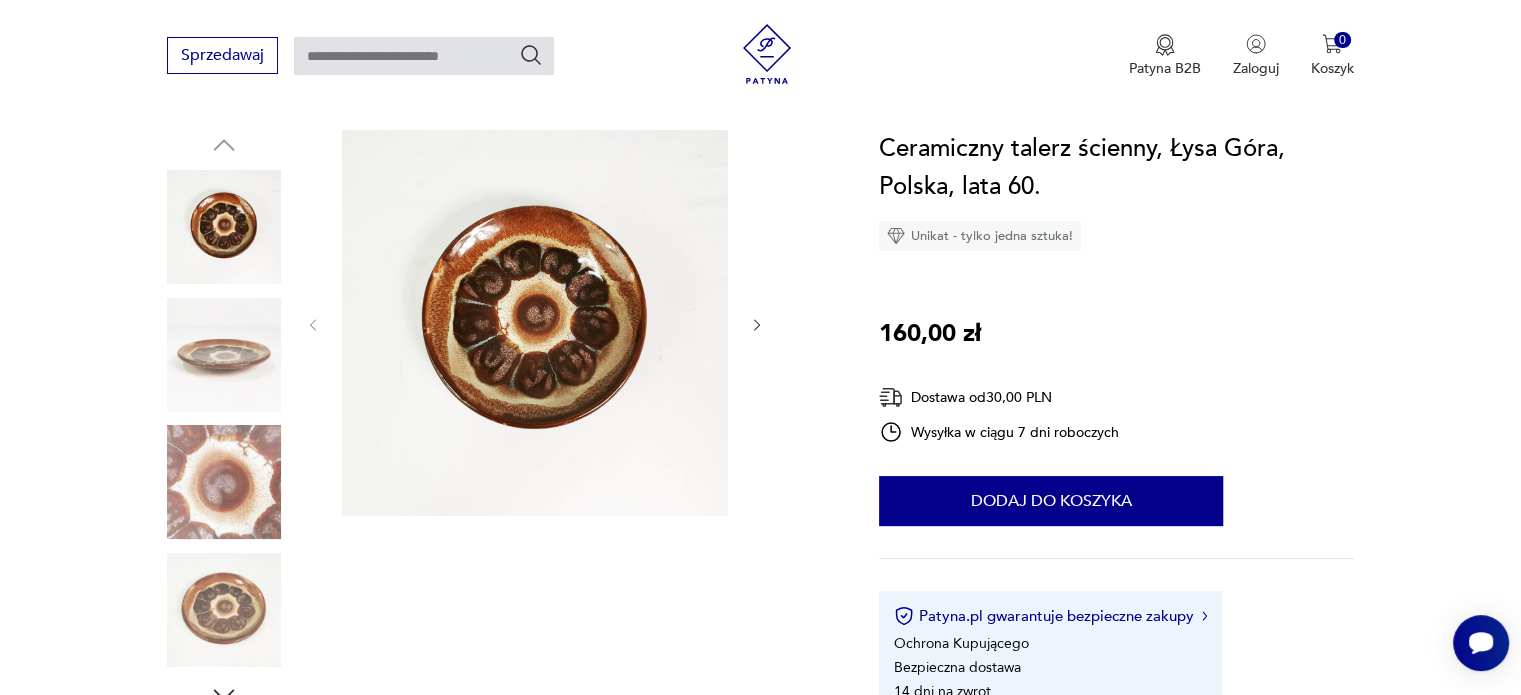 click 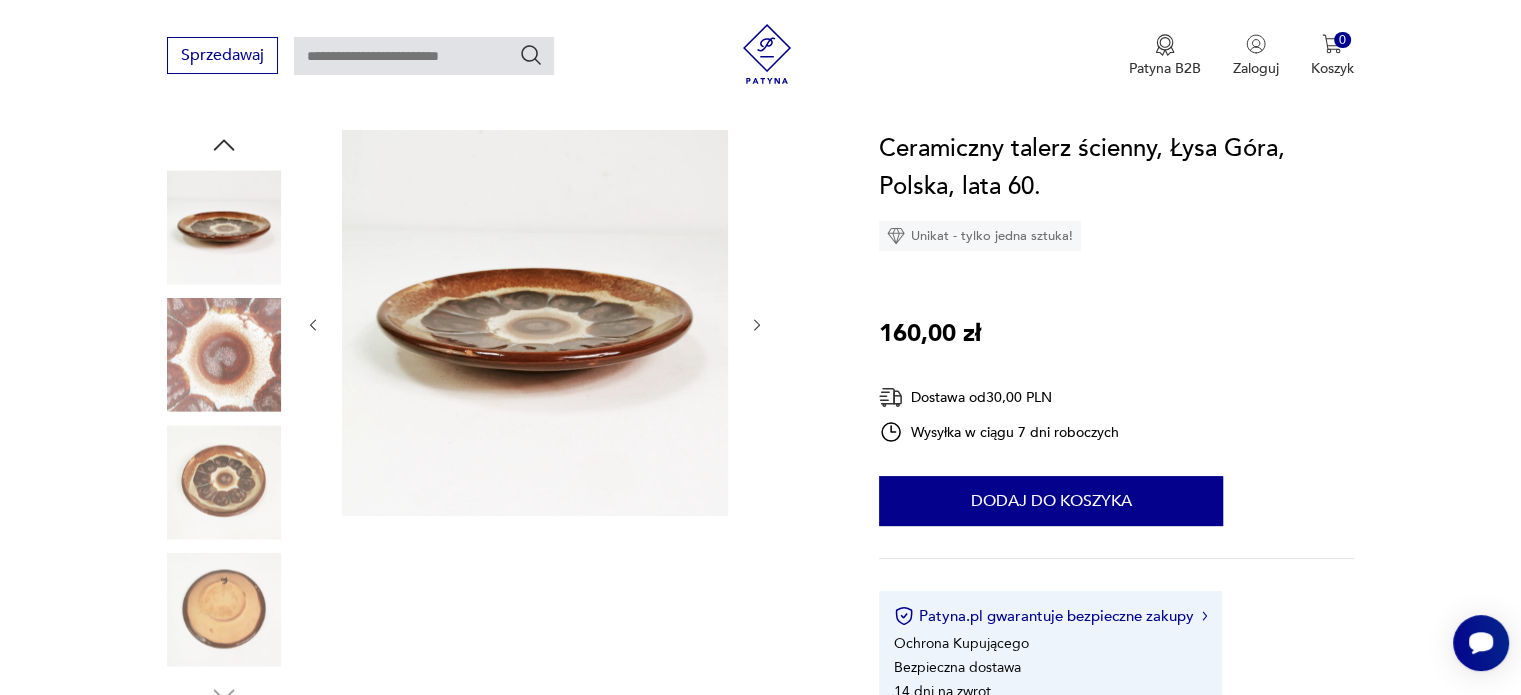 click 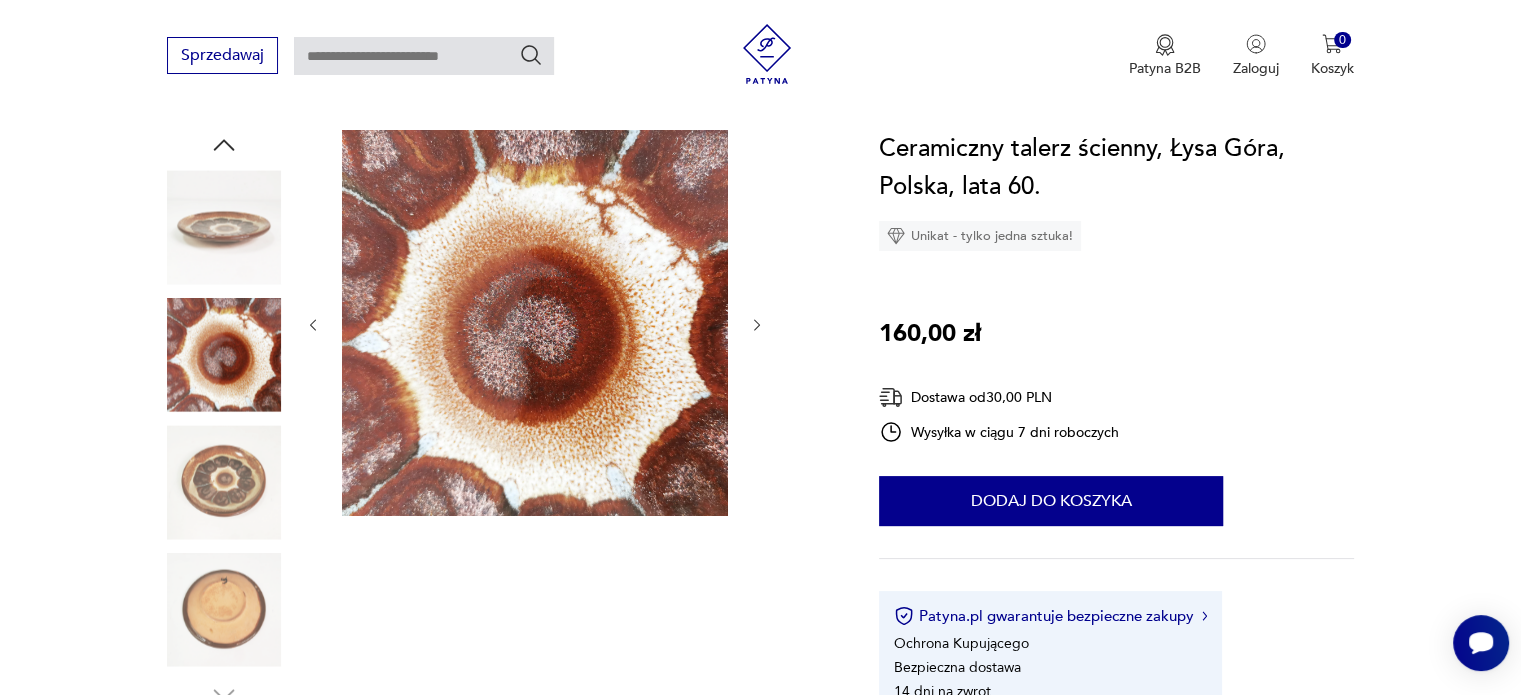 click 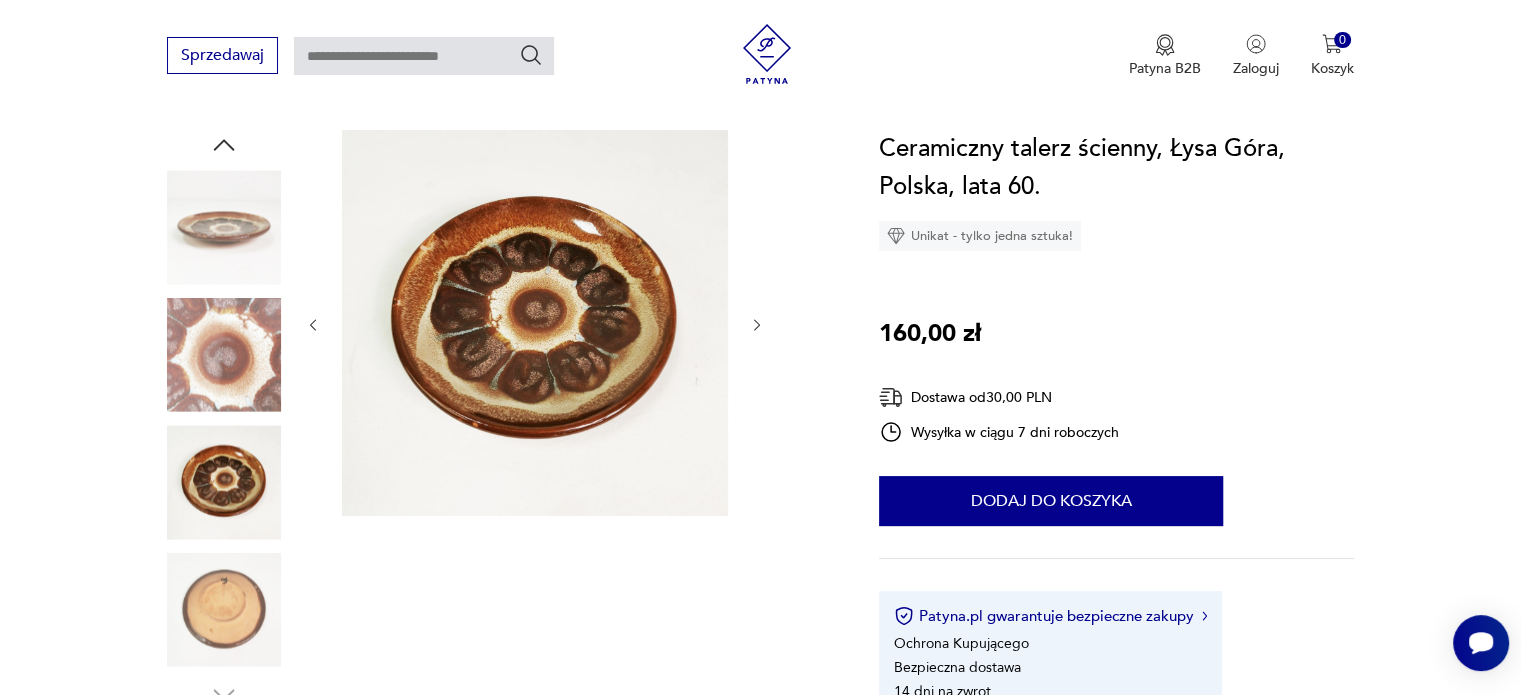click 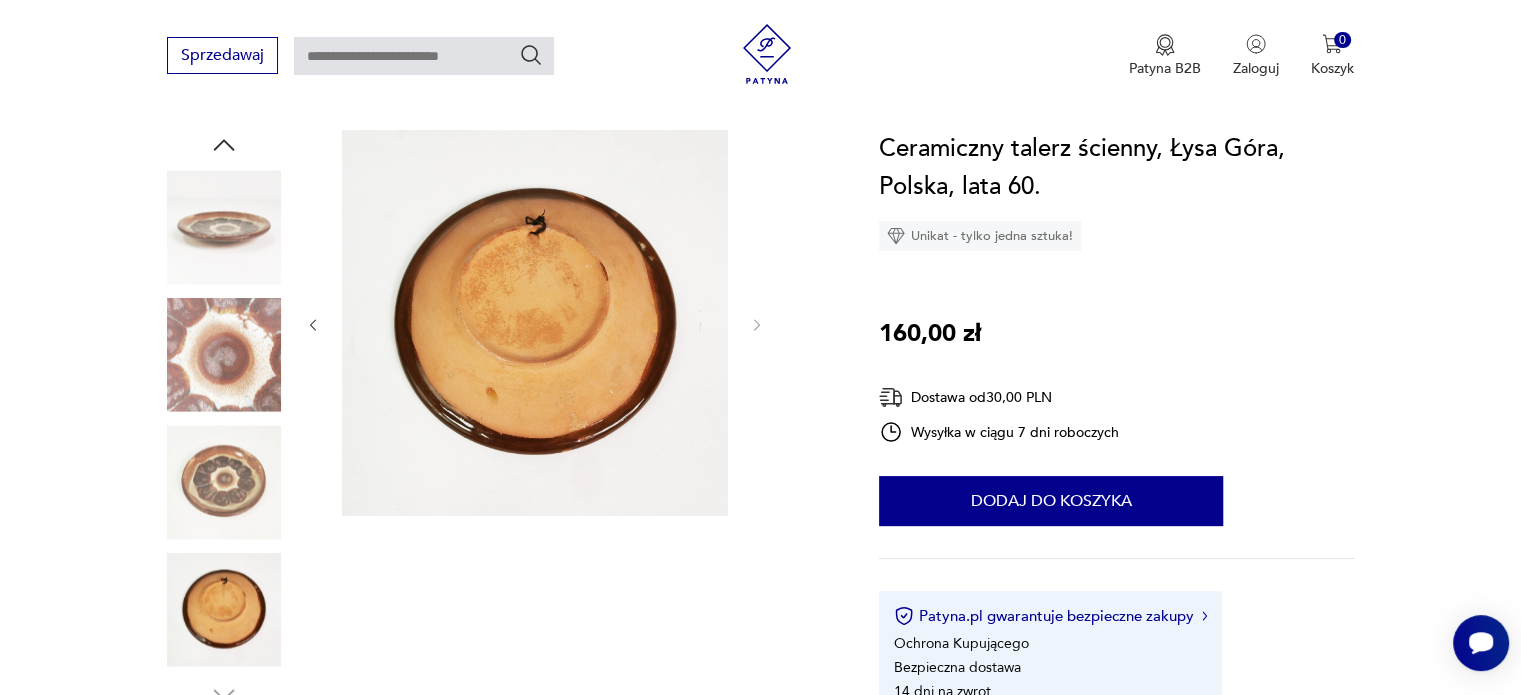 type on "*********" 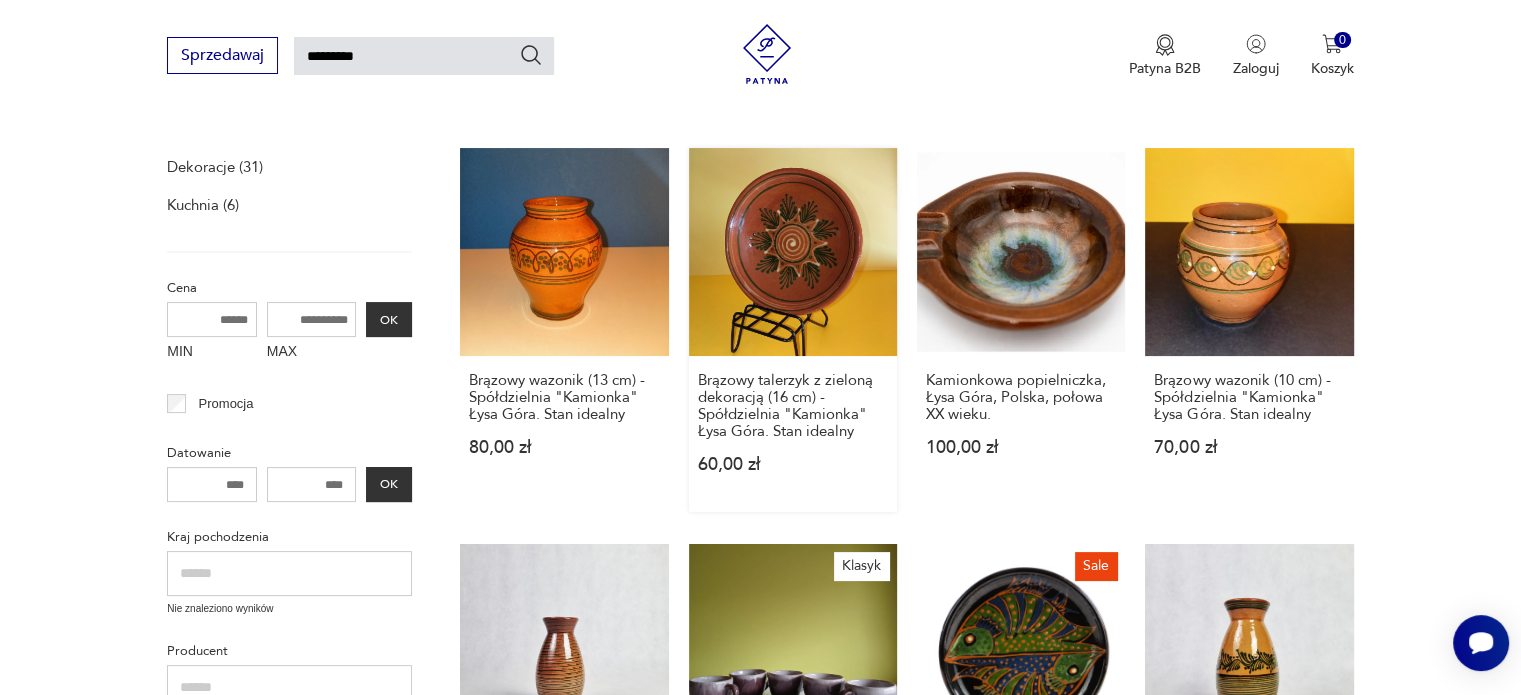 scroll, scrollTop: 0, scrollLeft: 0, axis: both 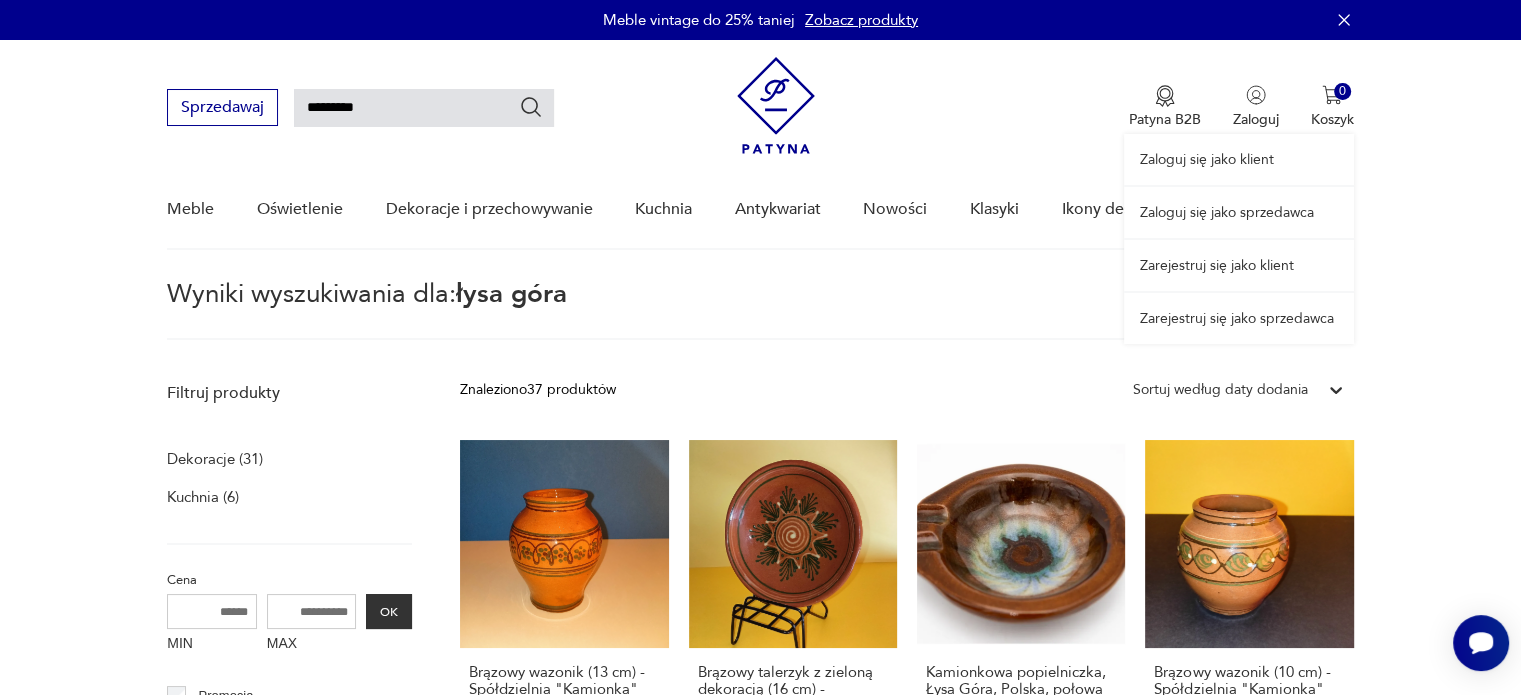 click on "Zaloguj się jako sprzedawca" at bounding box center [1239, 212] 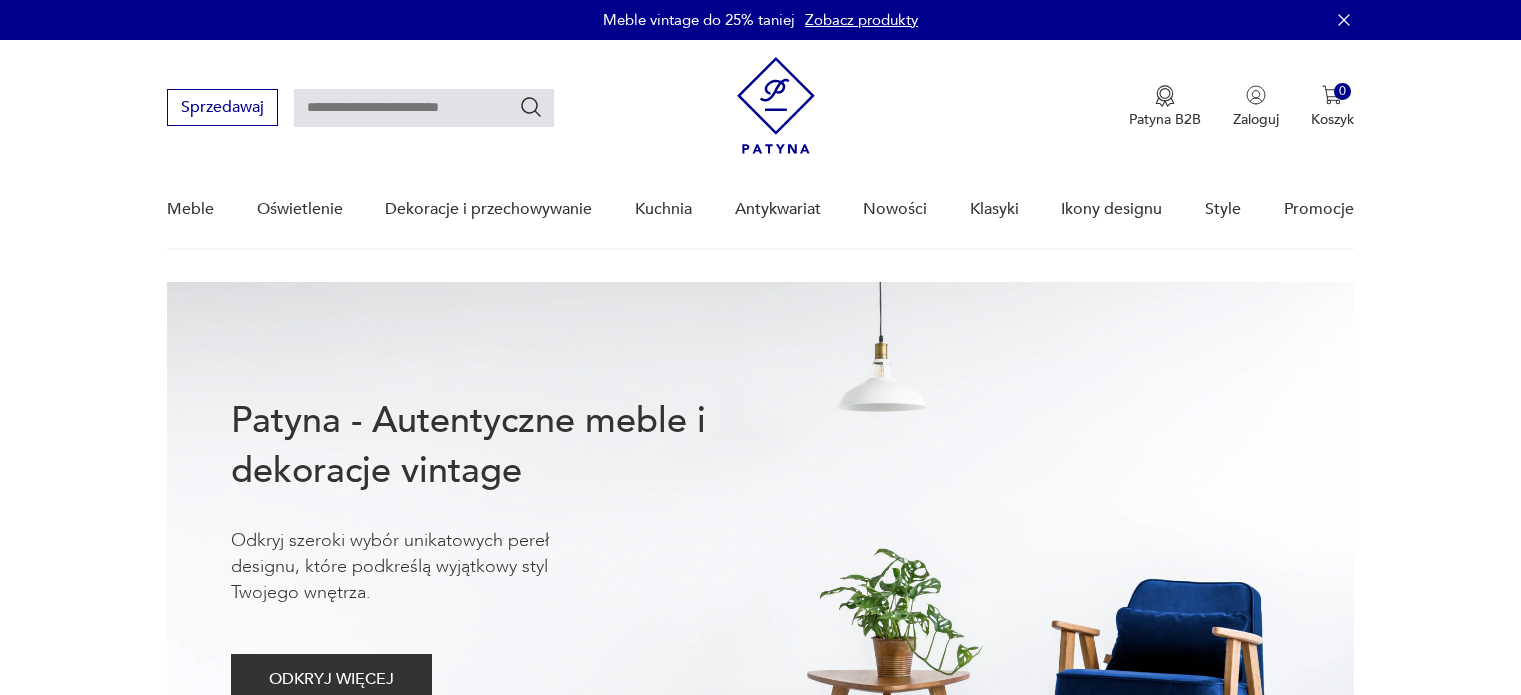 scroll, scrollTop: 0, scrollLeft: 0, axis: both 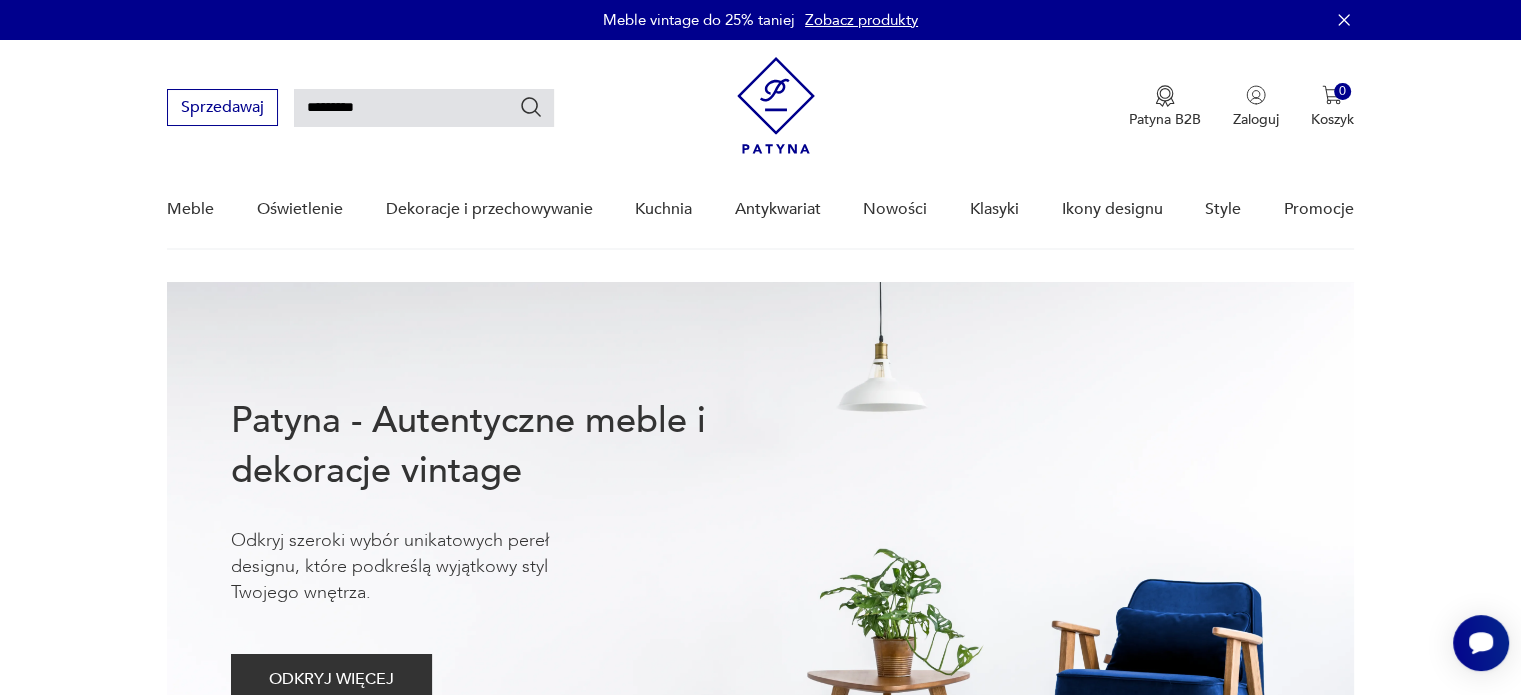 type on "*********" 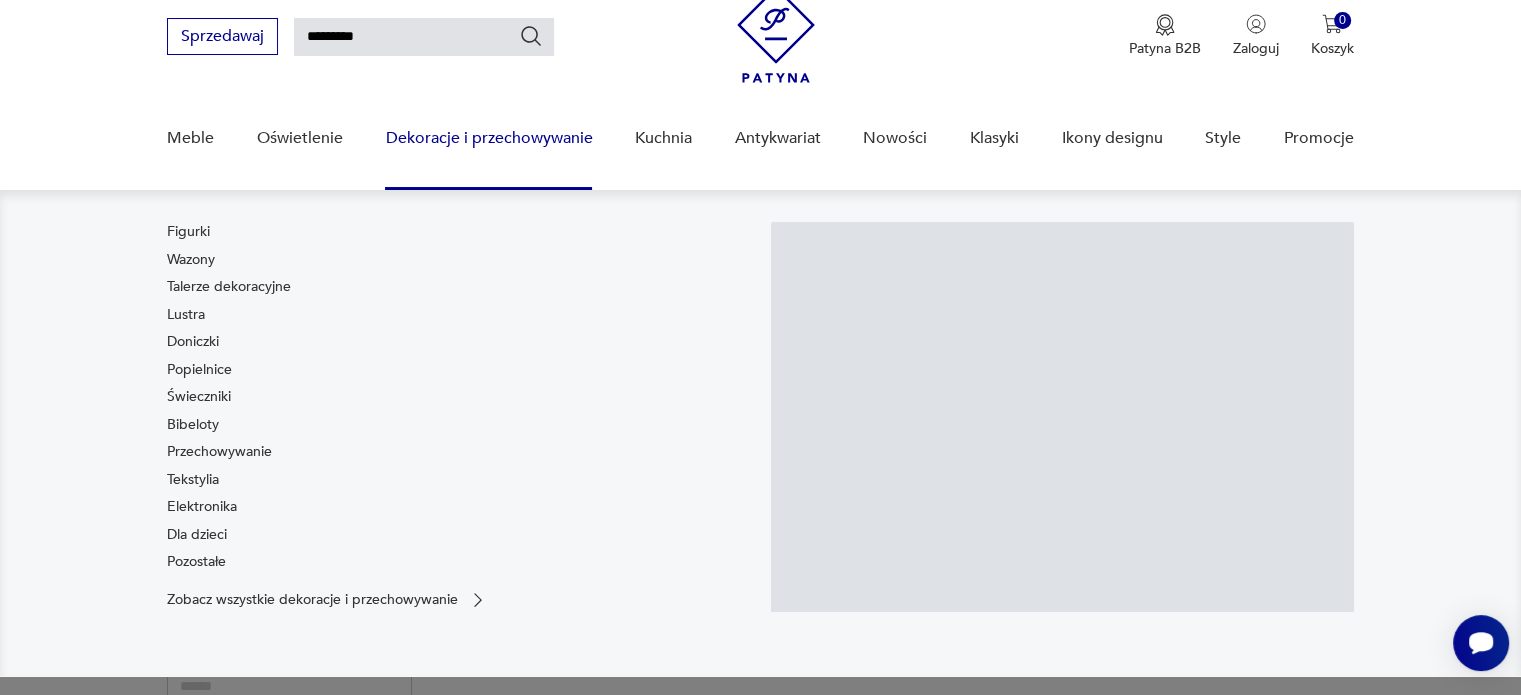 scroll, scrollTop: 83, scrollLeft: 0, axis: vertical 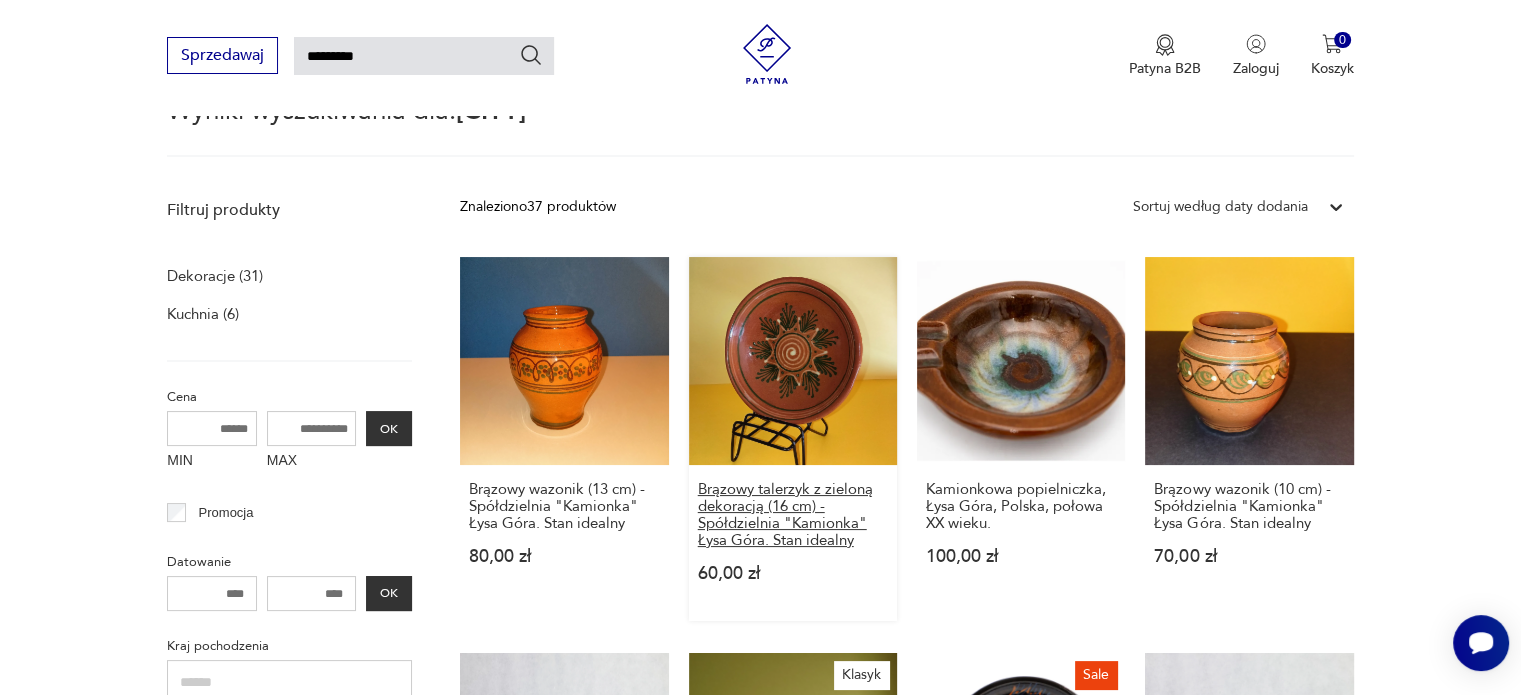 click on "Brązowy talerzyk z zieloną dekoracją (16 cm) - Spółdzielnia "Kamionka" Łysa Góra. Stan idealny" at bounding box center (793, 515) 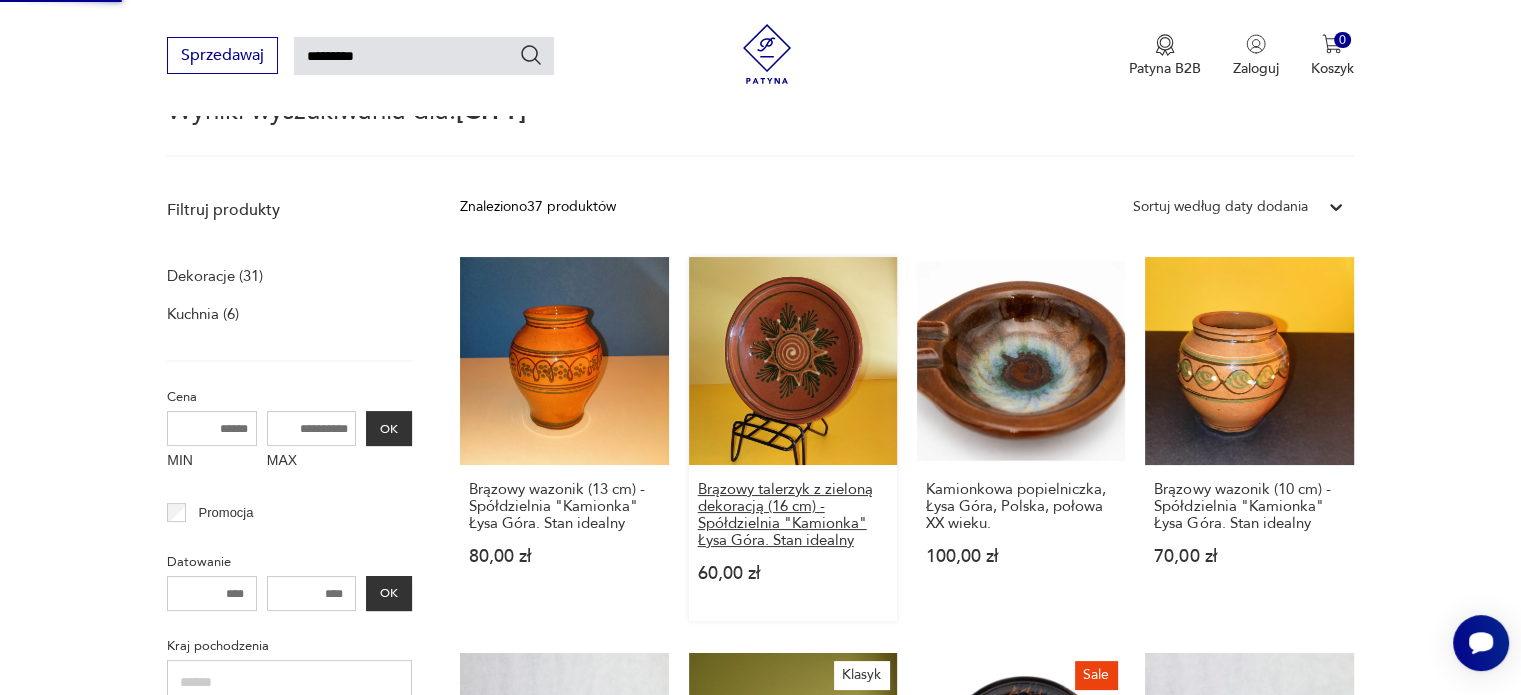 type 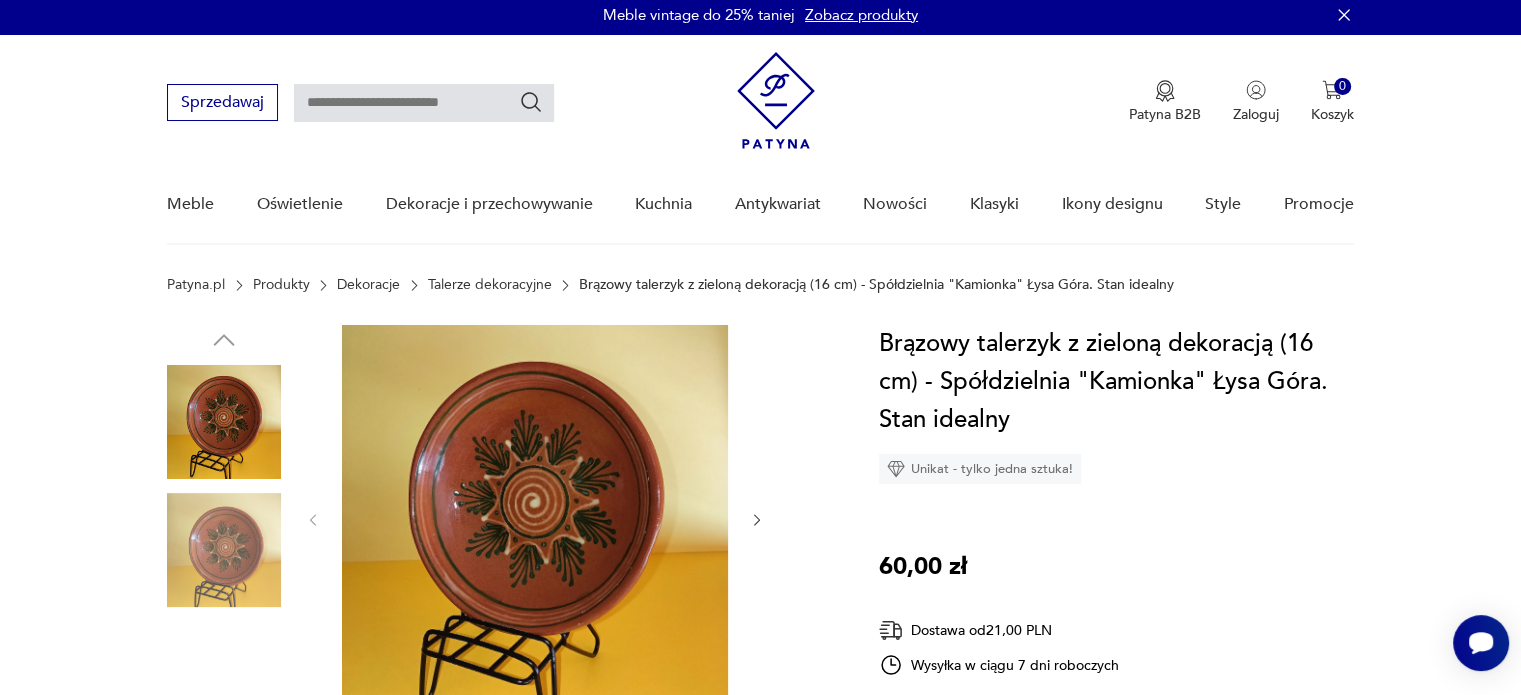 scroll, scrollTop: 0, scrollLeft: 0, axis: both 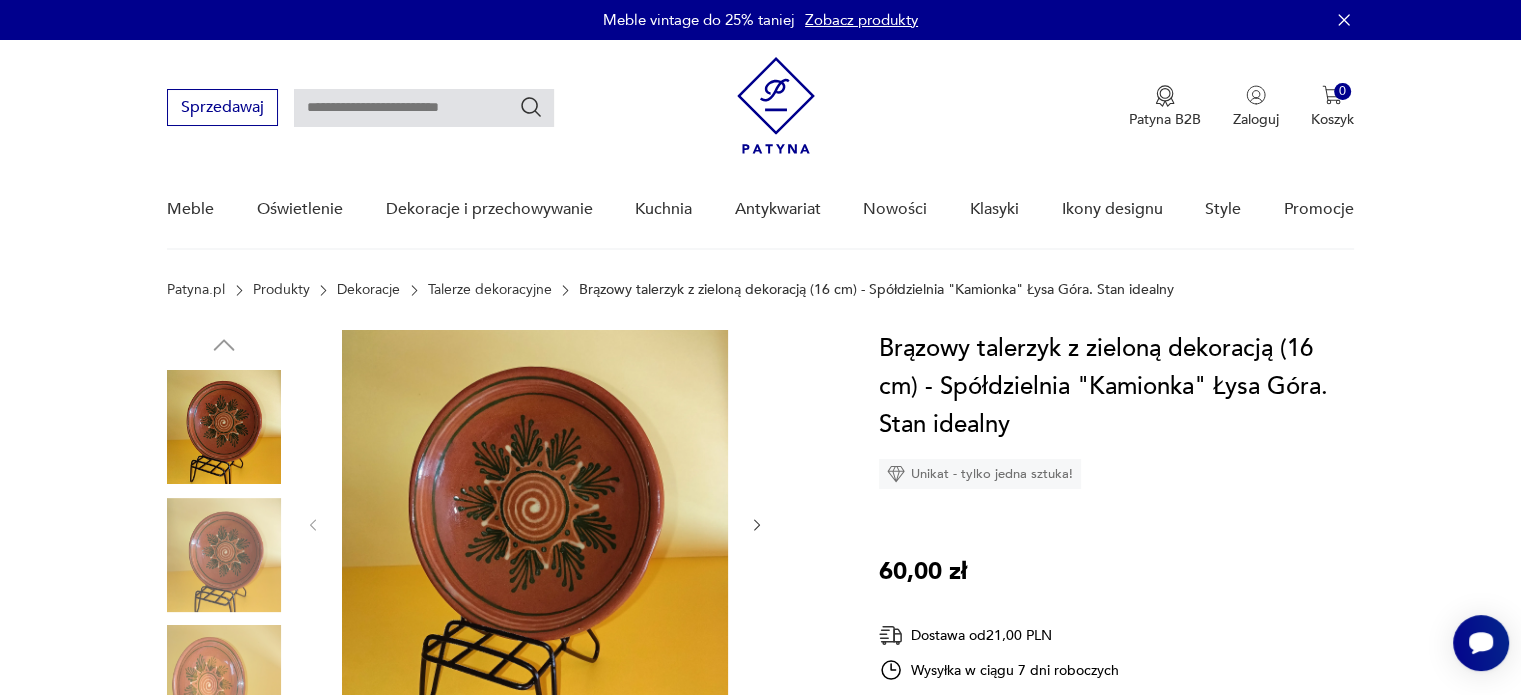 click at bounding box center (424, 108) 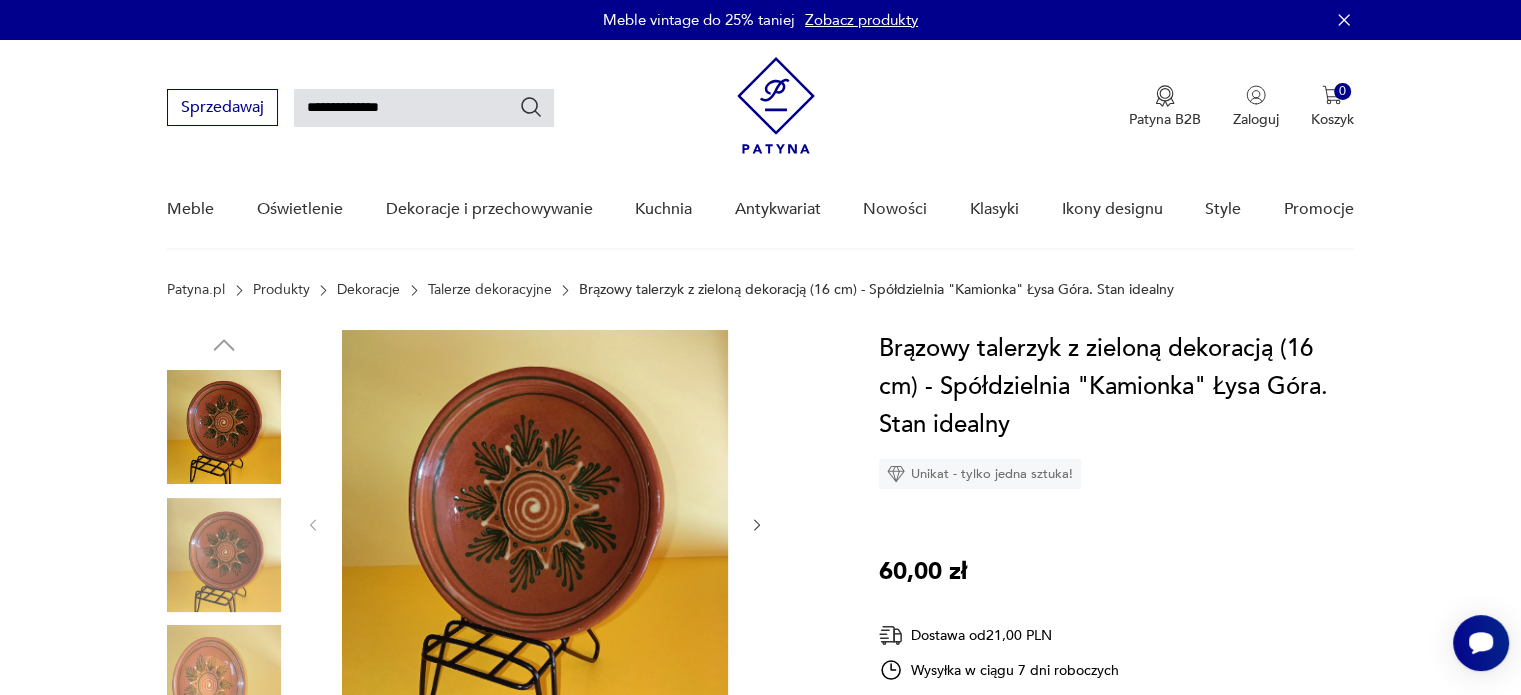 type on "**********" 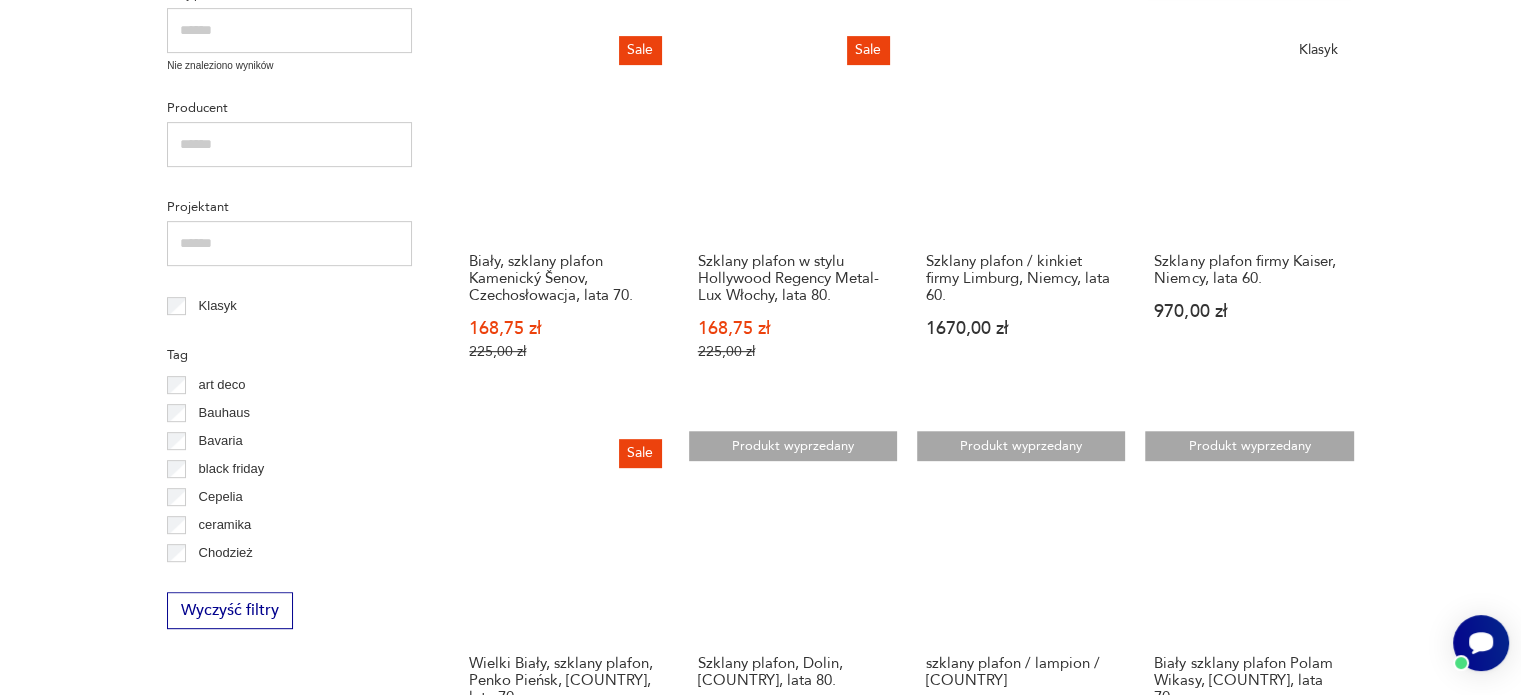 scroll, scrollTop: 0, scrollLeft: 0, axis: both 